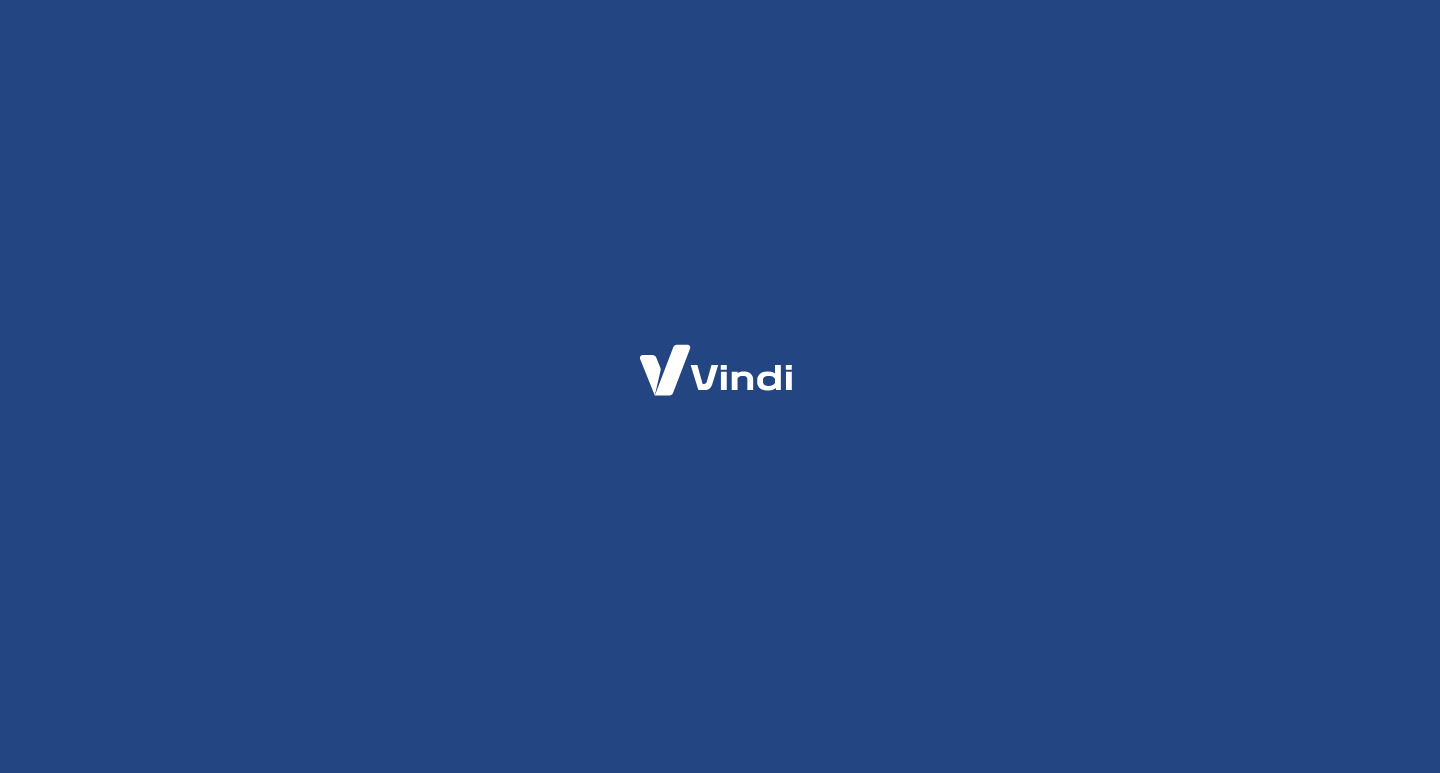 scroll, scrollTop: 0, scrollLeft: 0, axis: both 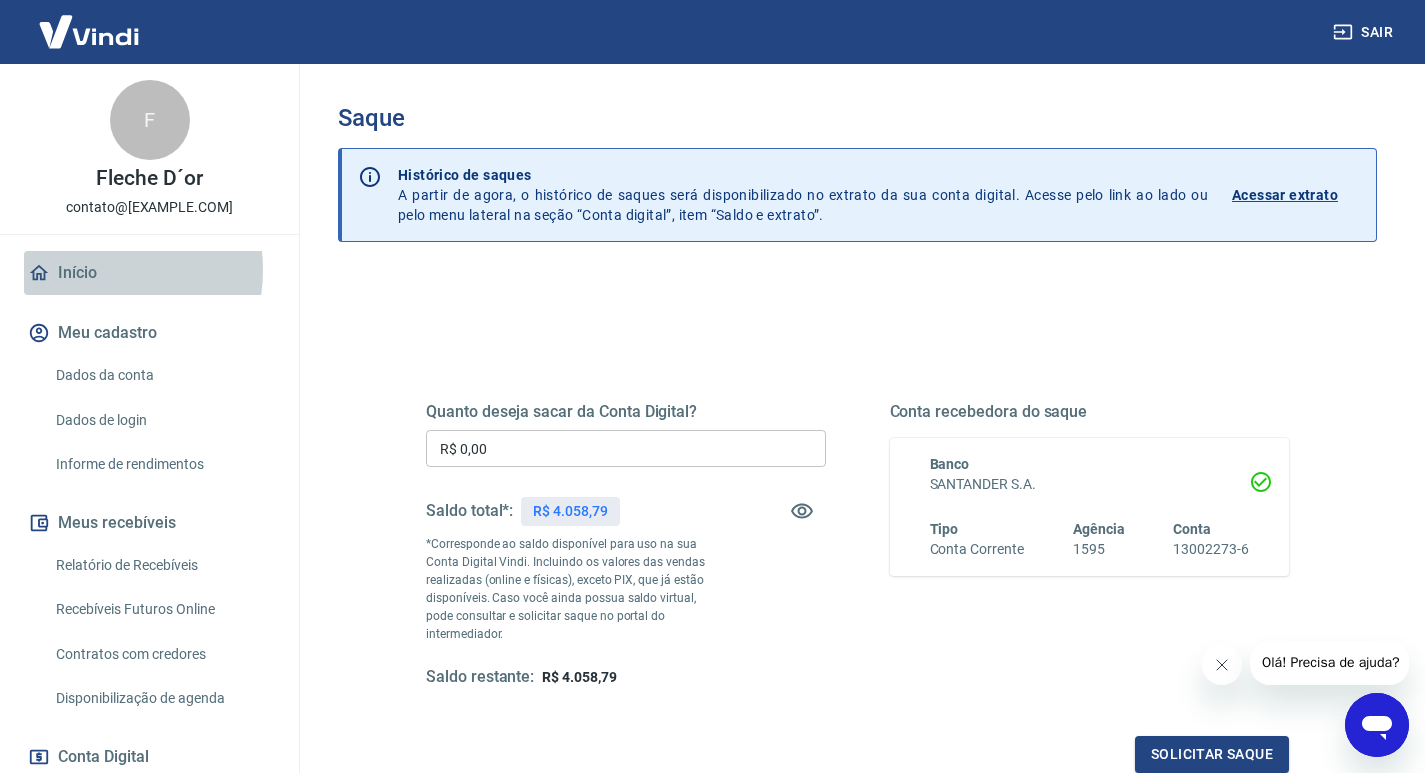 click on "Início" at bounding box center [149, 273] 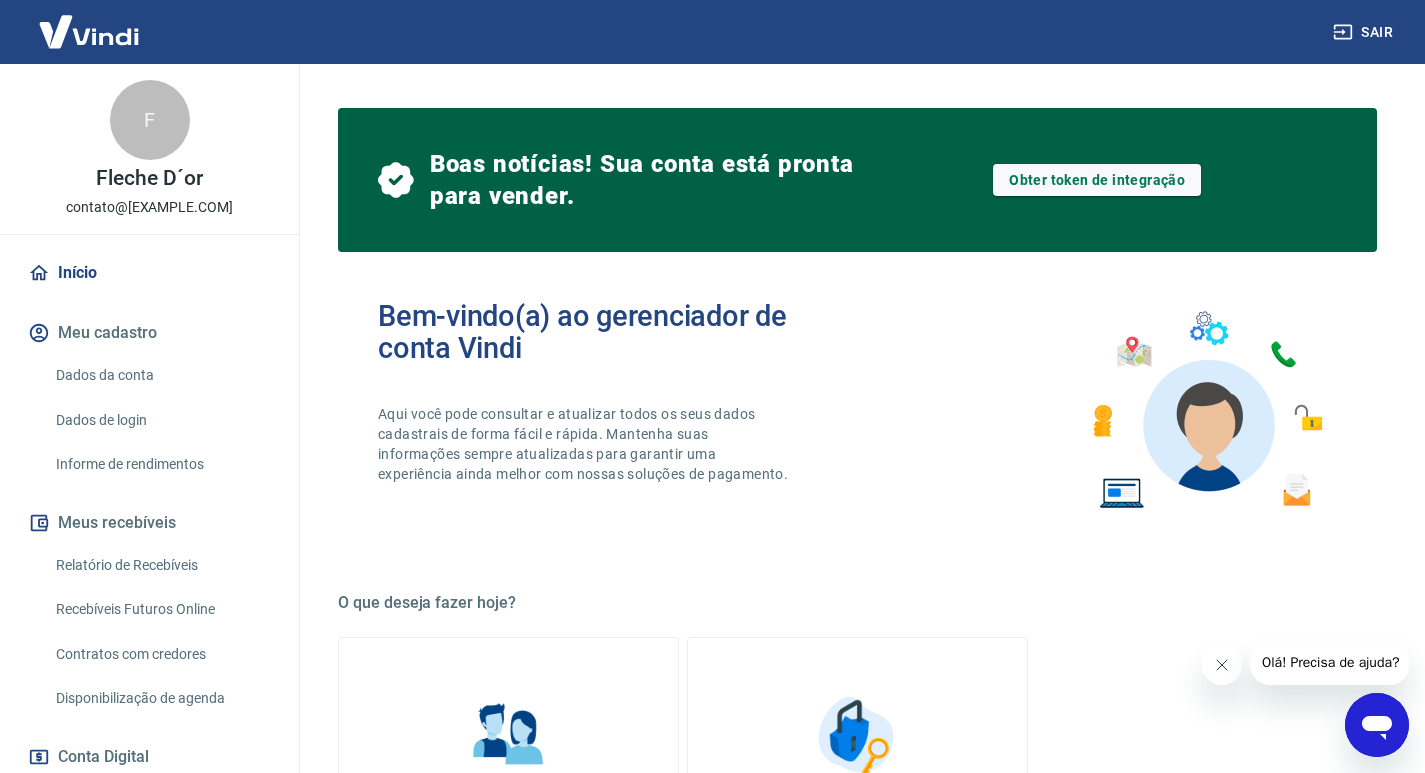 click on "Início" at bounding box center [149, 273] 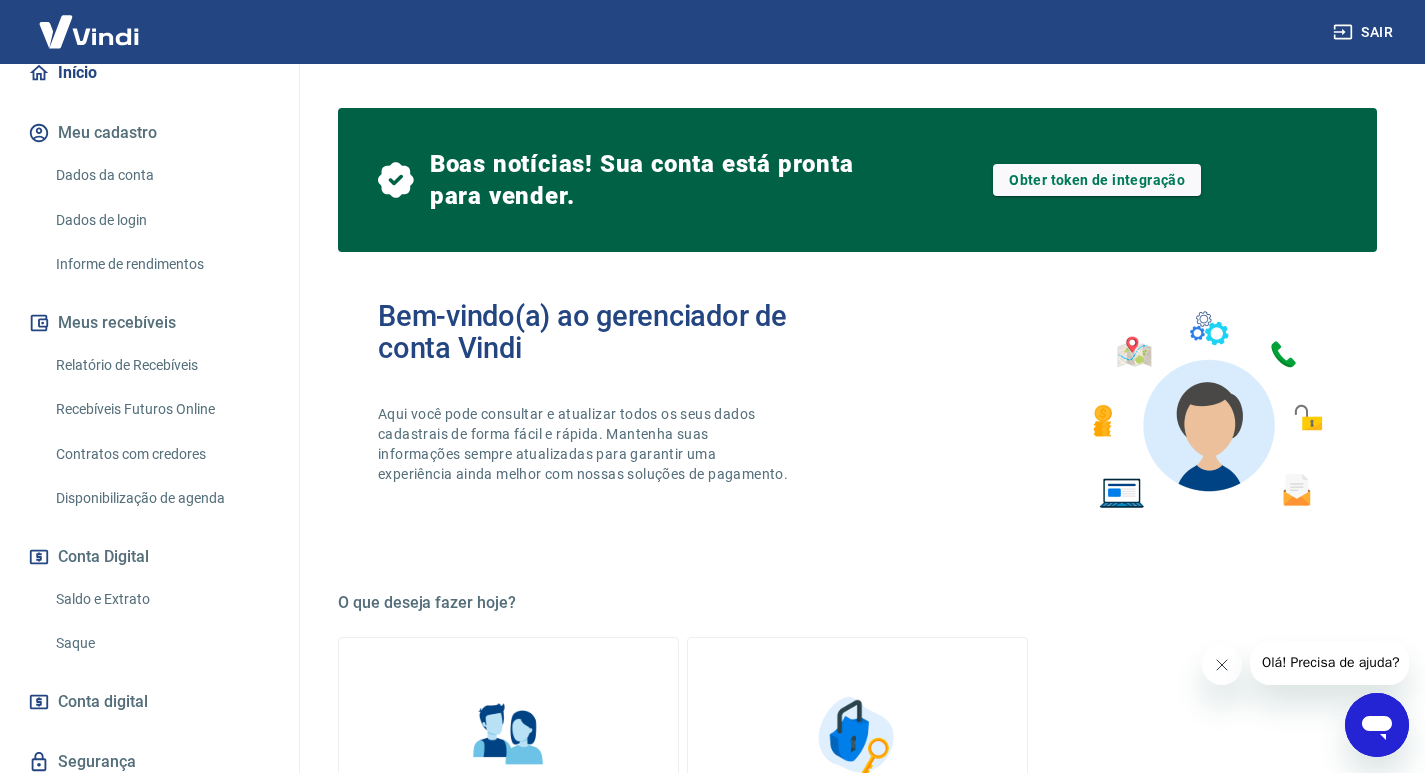 click on "Saque" at bounding box center [161, 643] 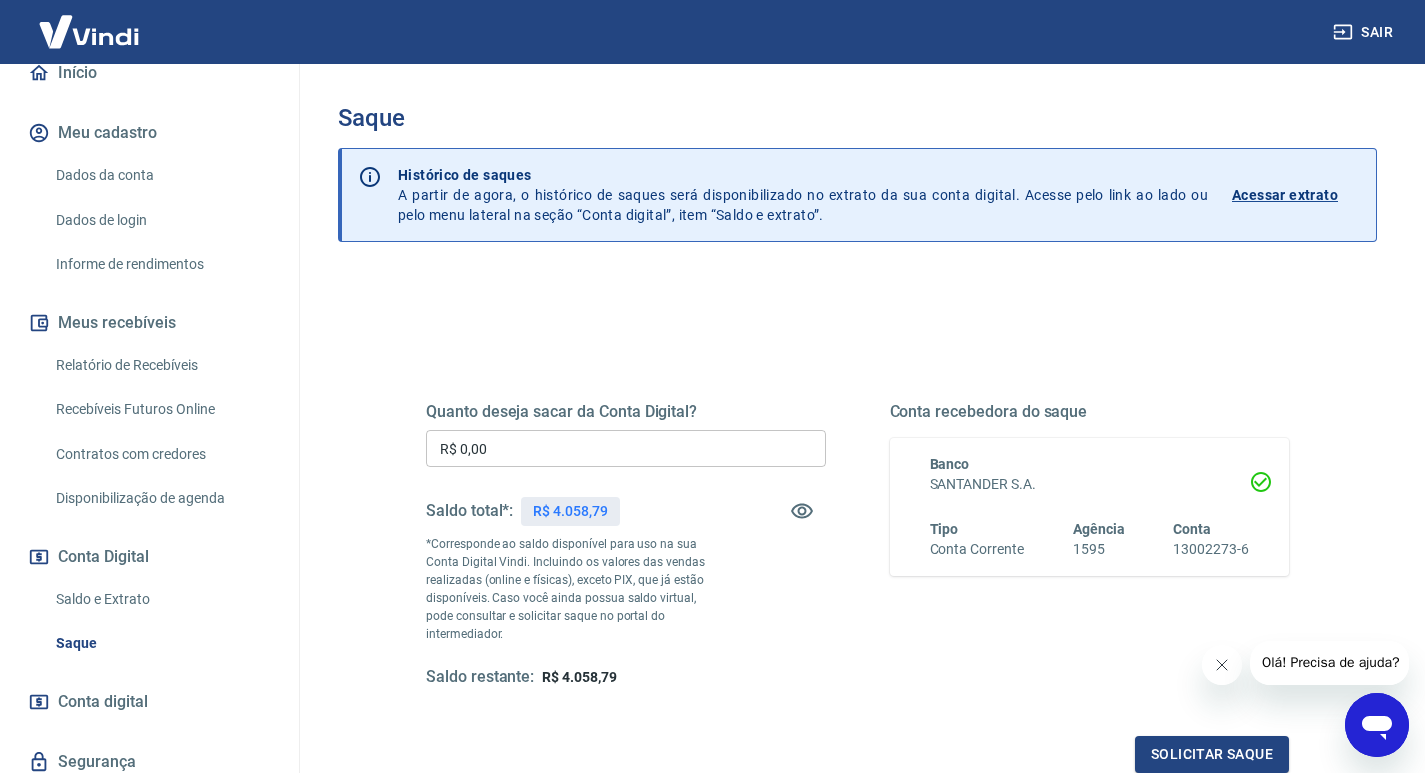 scroll, scrollTop: 200, scrollLeft: 0, axis: vertical 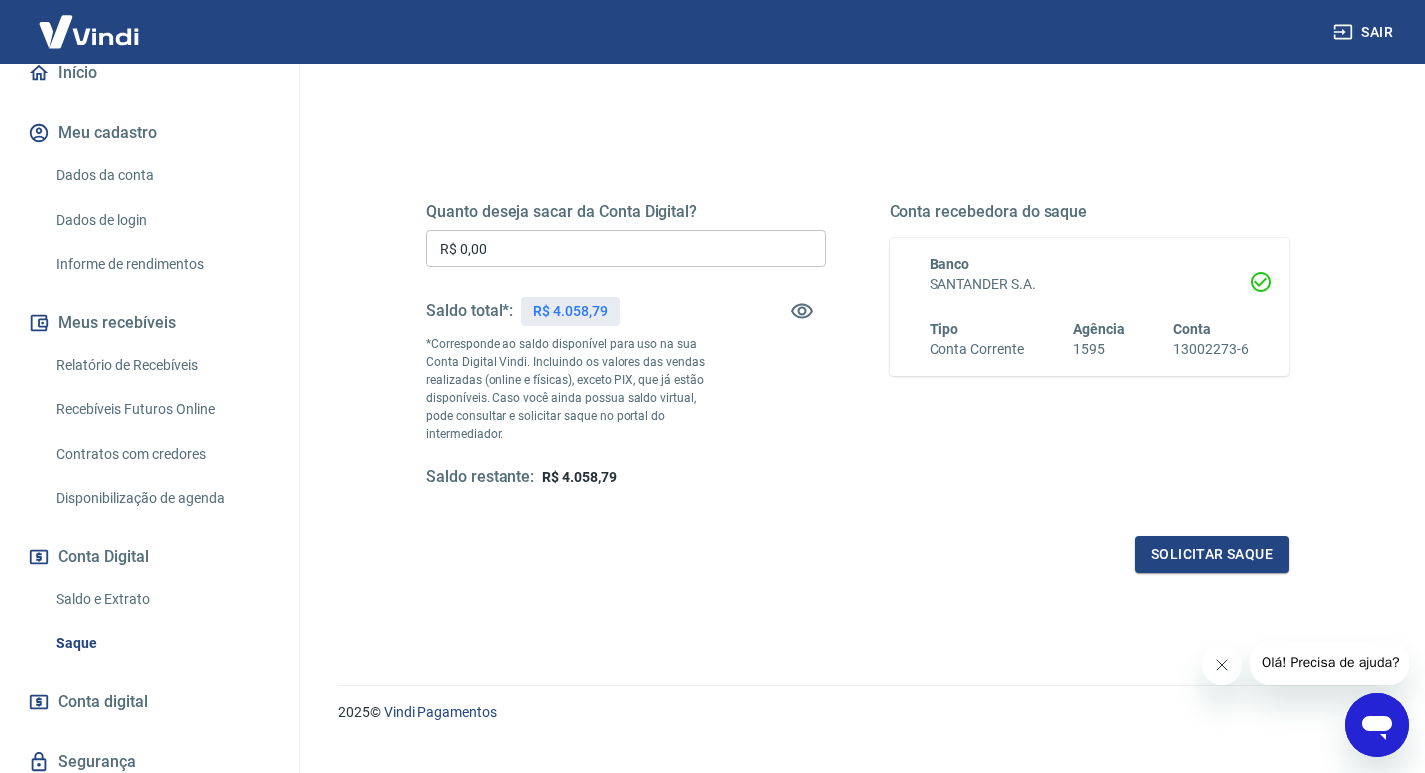 click on "Saldo e Extrato" at bounding box center [161, 599] 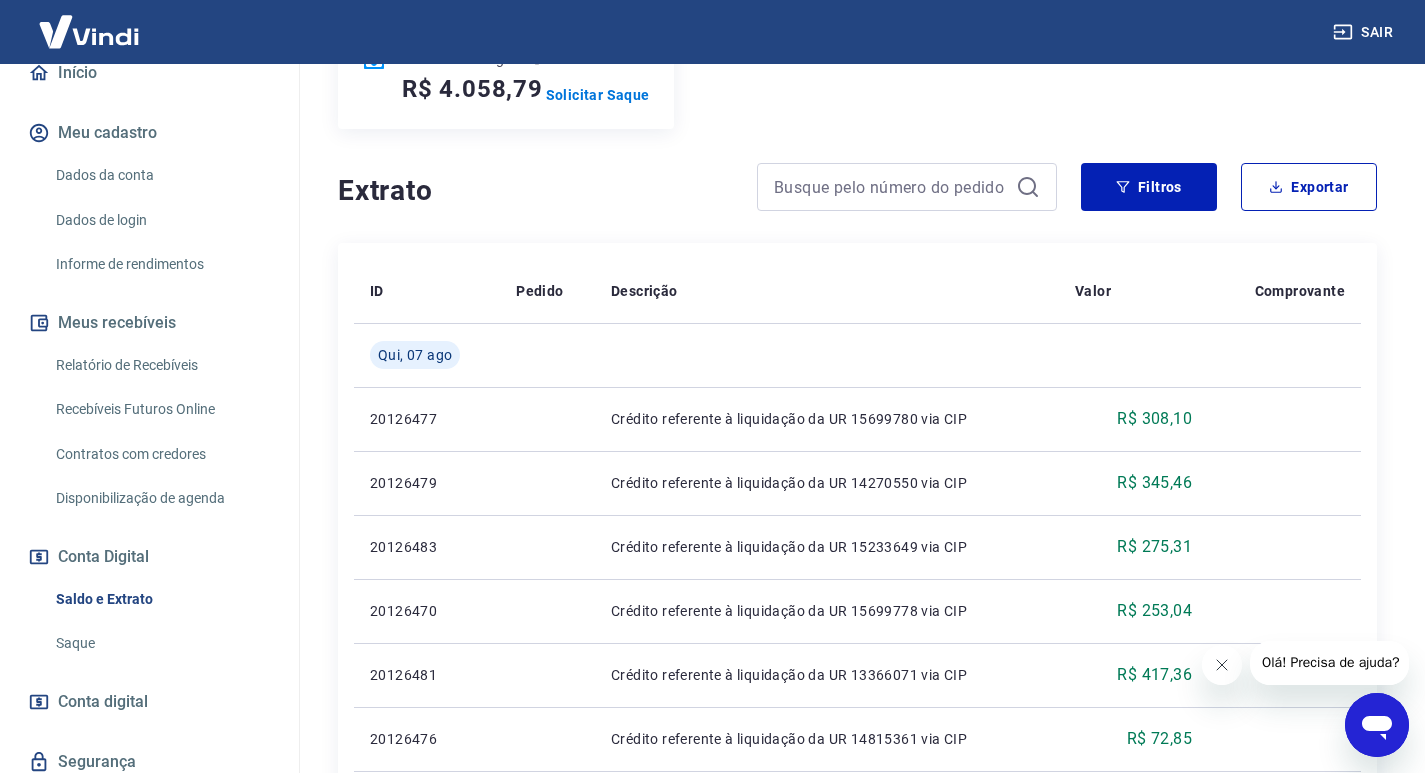 scroll, scrollTop: 100, scrollLeft: 0, axis: vertical 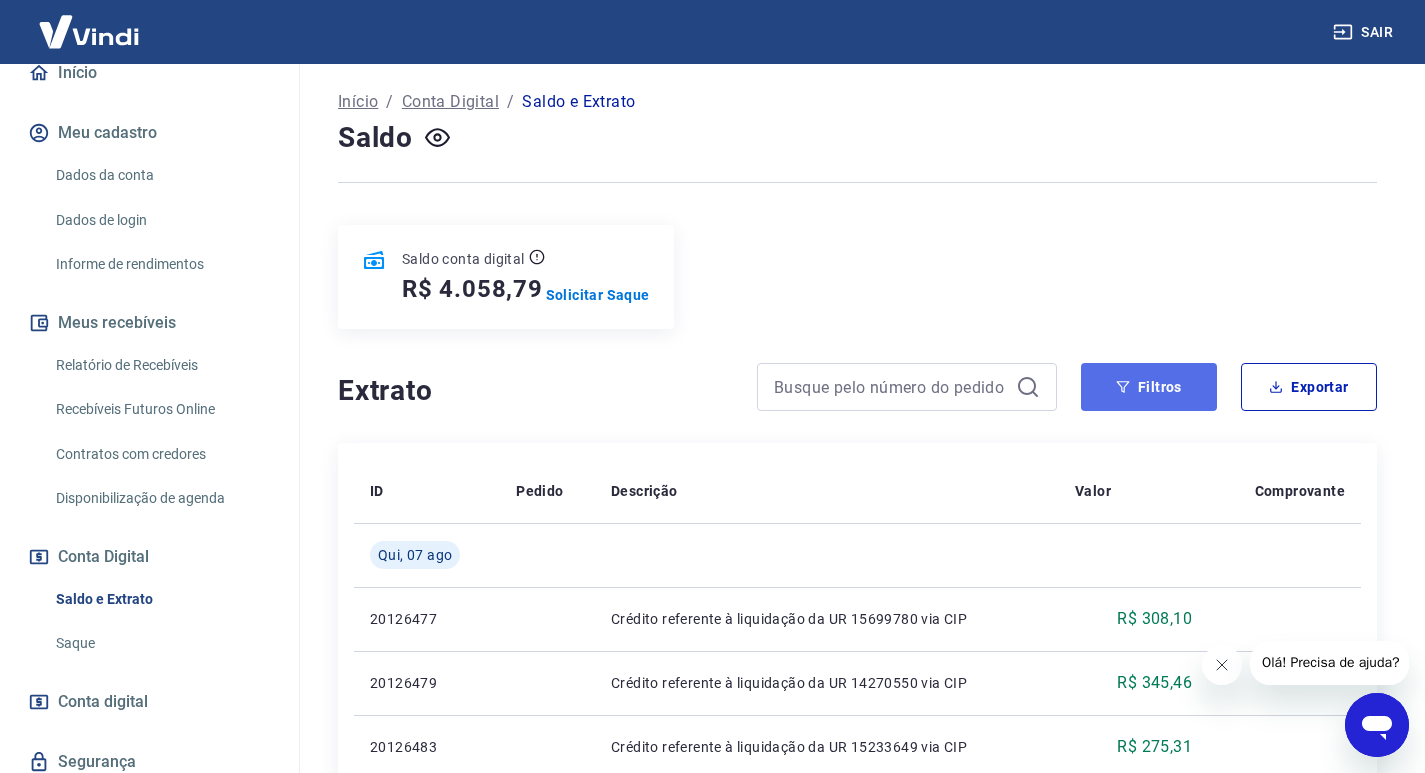 click on "Filtros" at bounding box center [1149, 387] 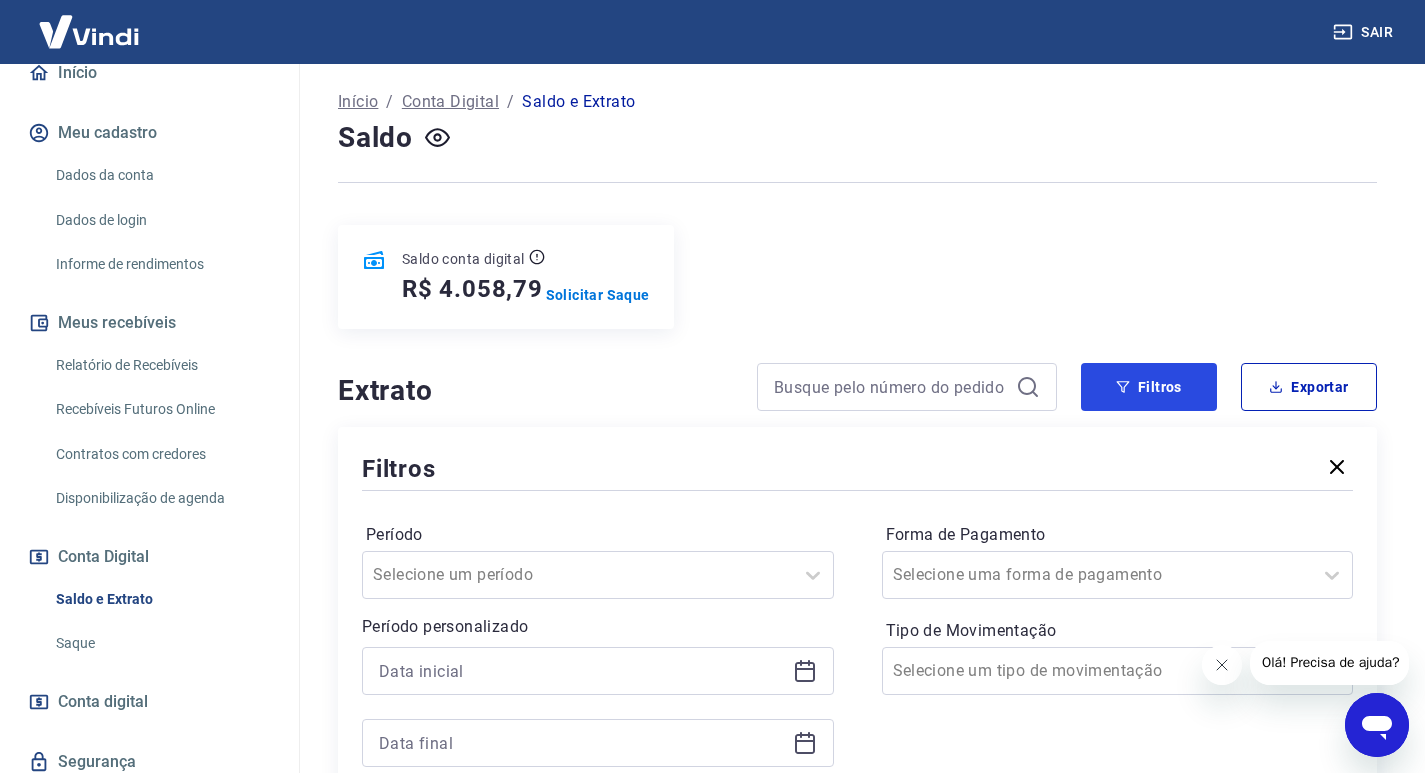 scroll, scrollTop: 200, scrollLeft: 0, axis: vertical 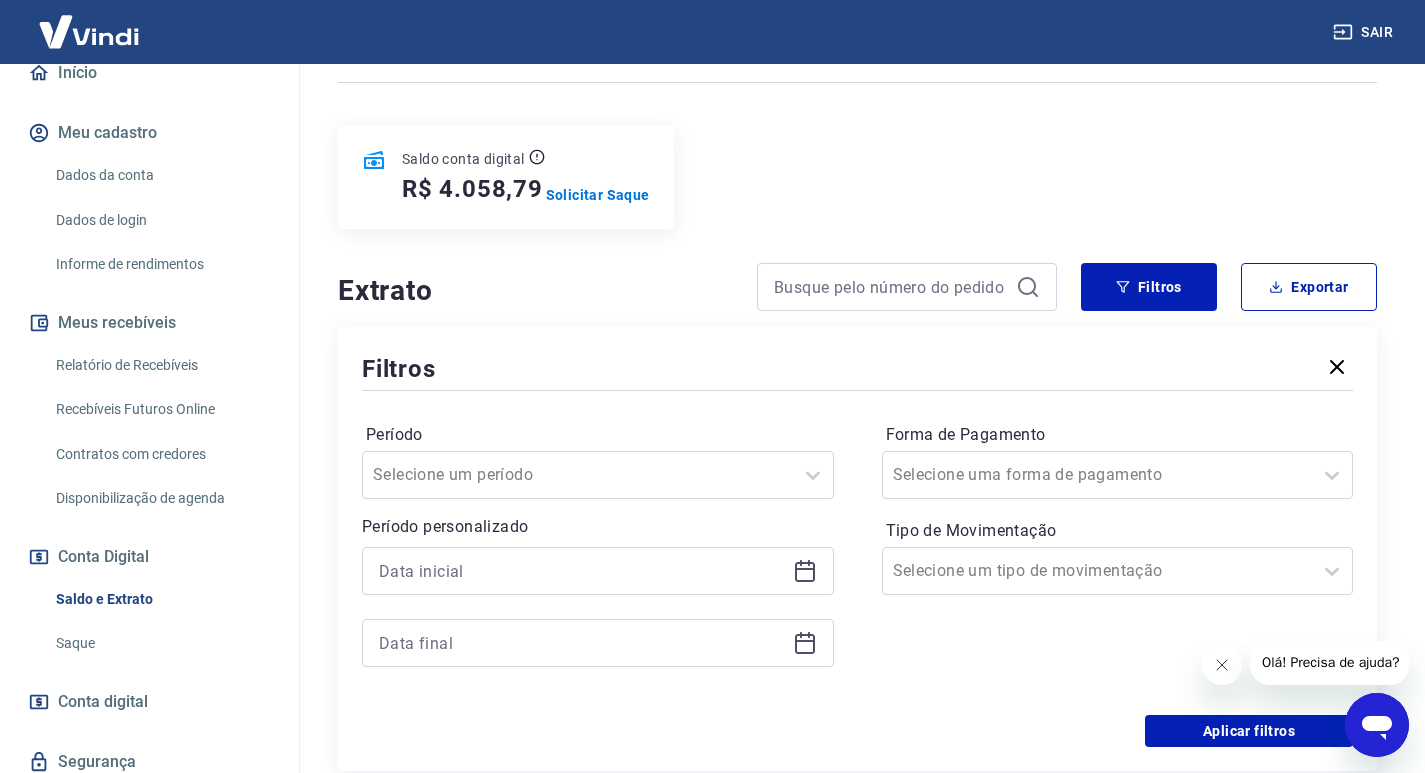 click 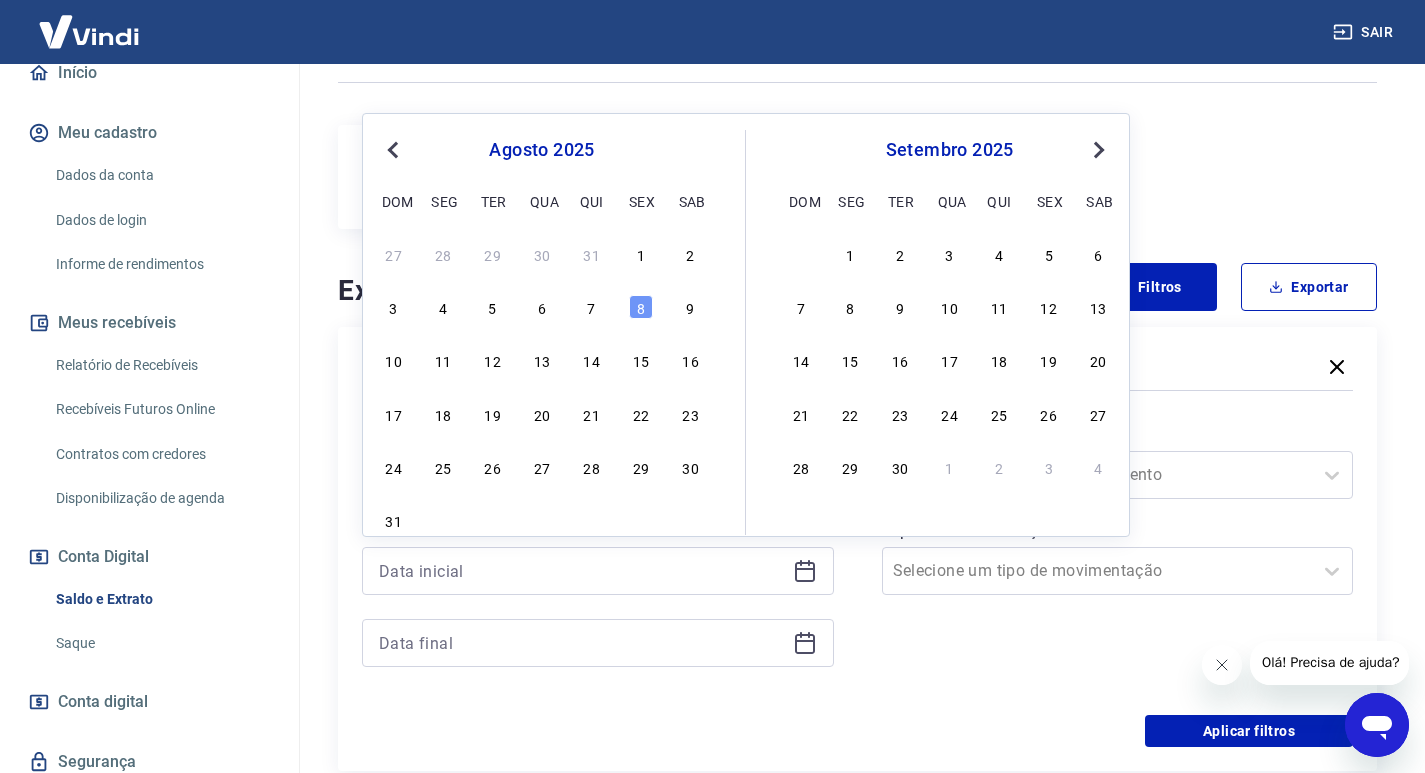 click on "27 28 29 30 31 1 2" at bounding box center (542, 253) 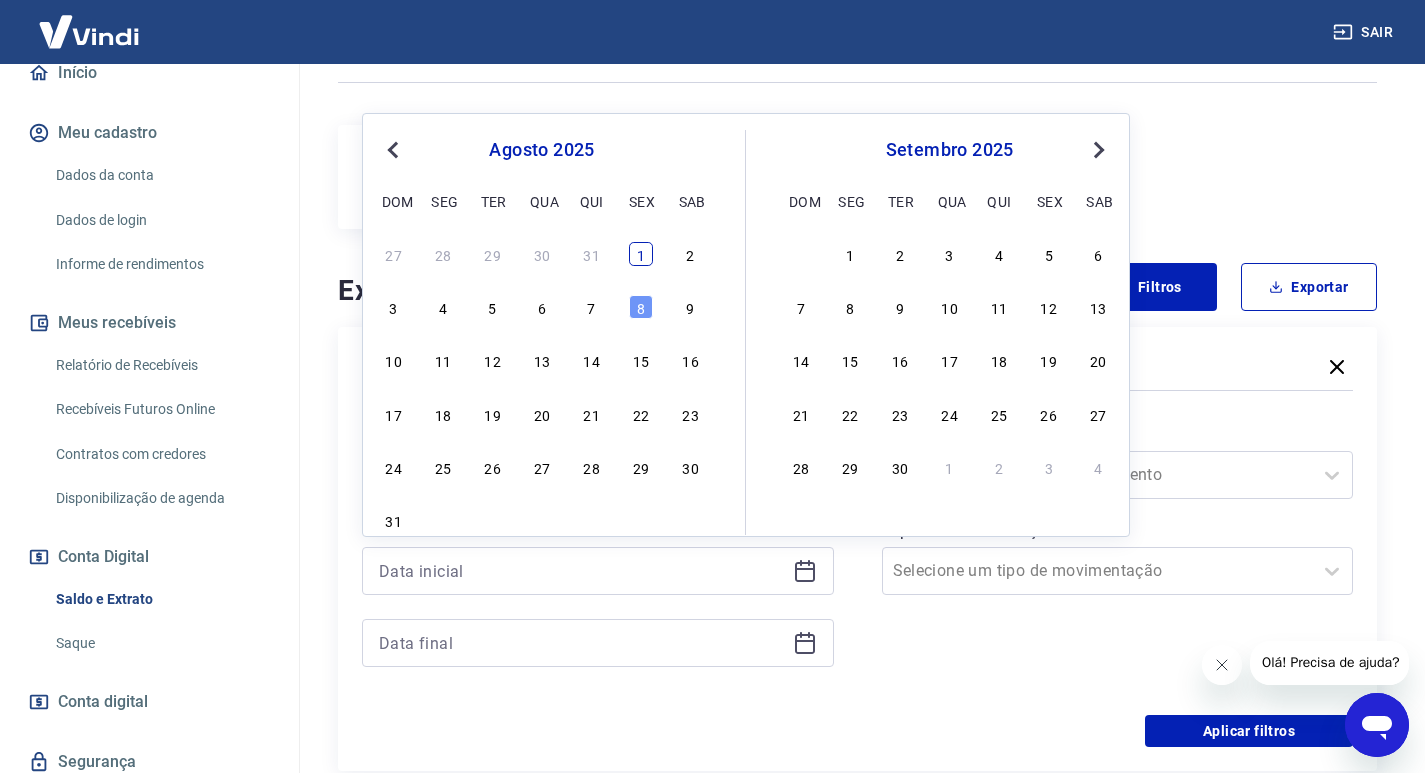 click on "1" at bounding box center [641, 254] 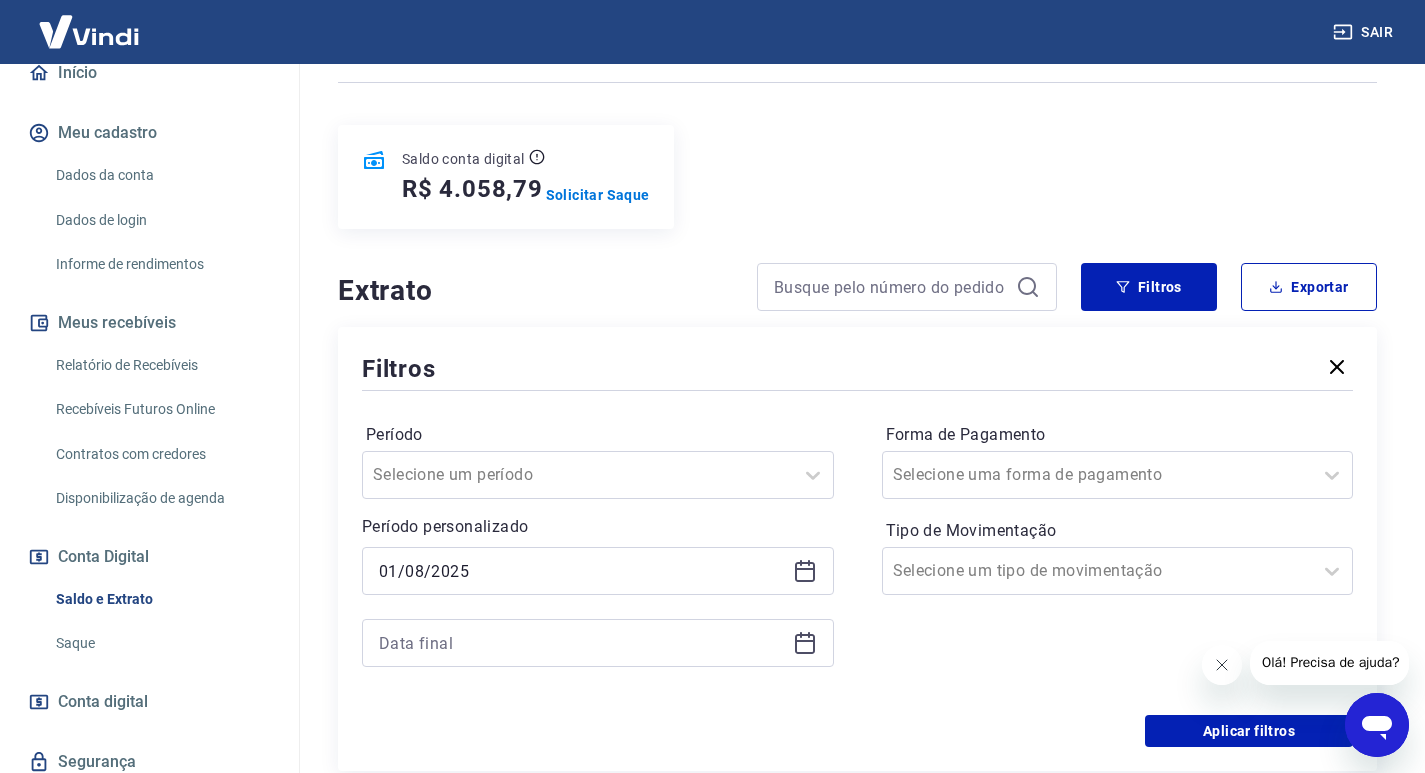 click 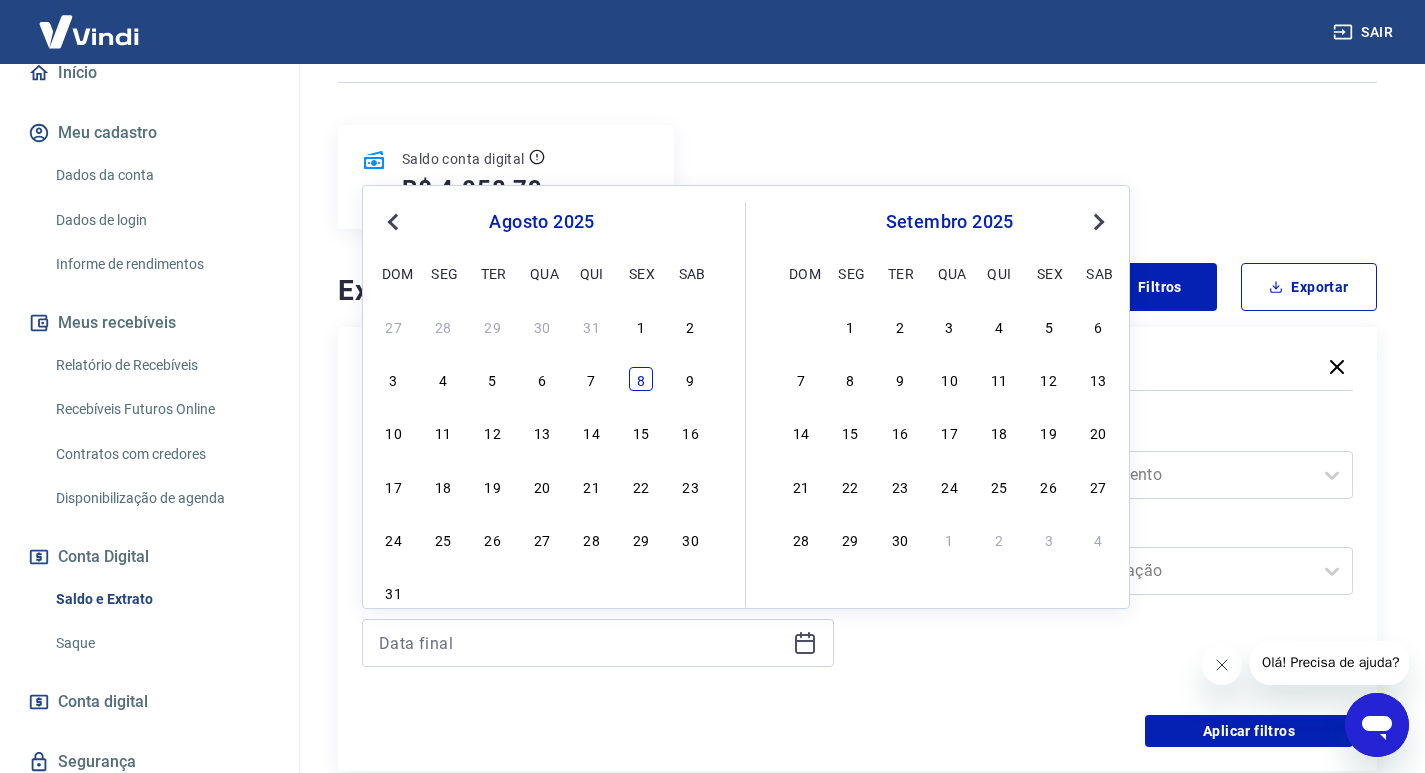 click on "8" at bounding box center [641, 379] 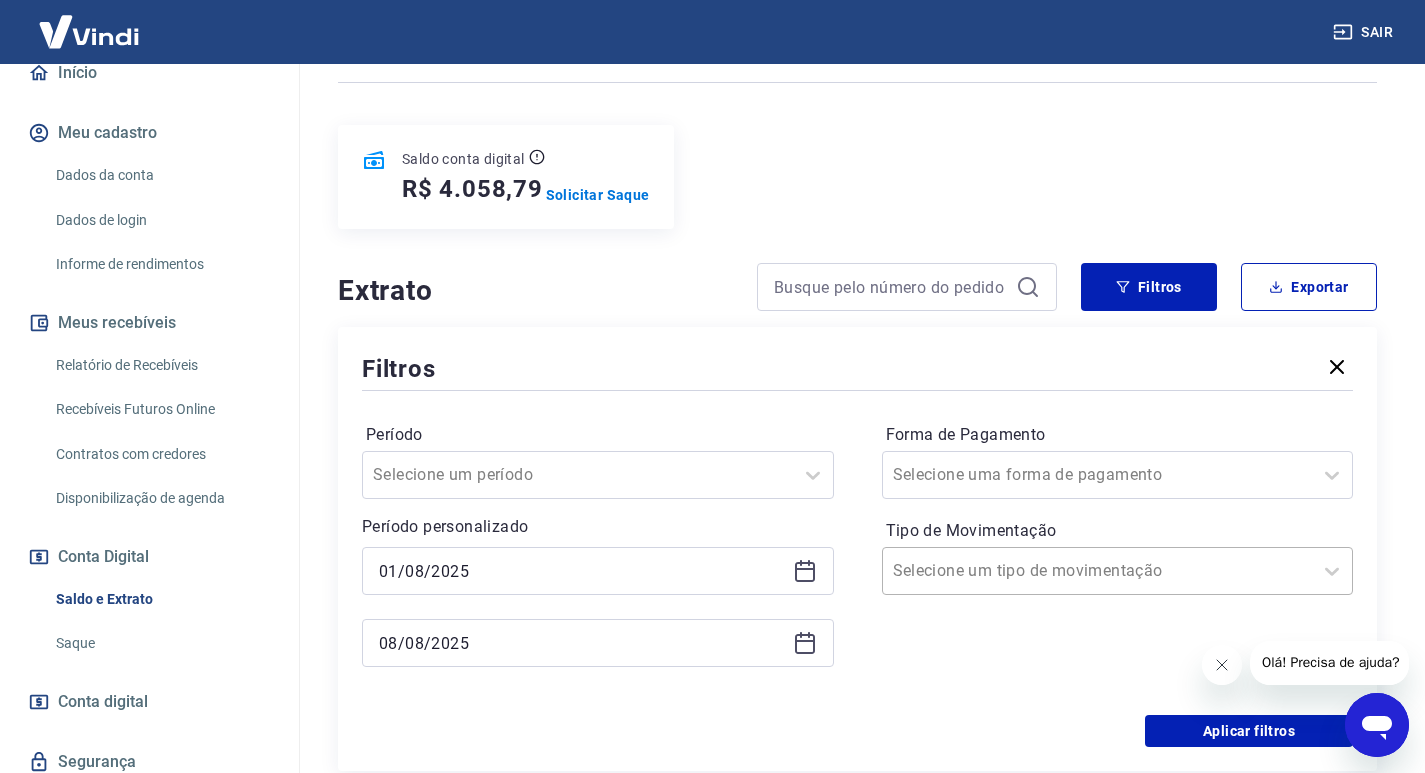 click on "Tipo de Movimentação" at bounding box center (994, 571) 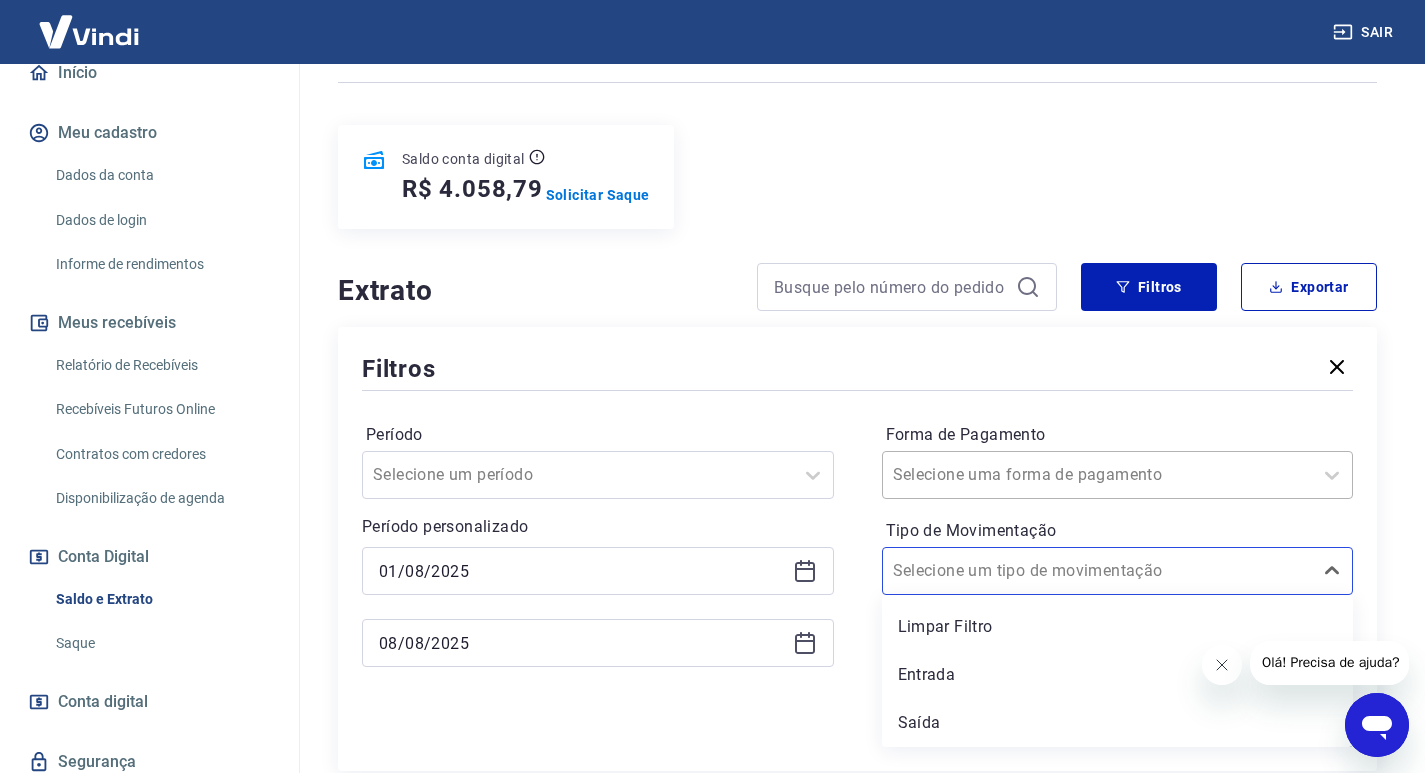 drag, startPoint x: 1014, startPoint y: 502, endPoint x: 1013, endPoint y: 485, distance: 17.029387 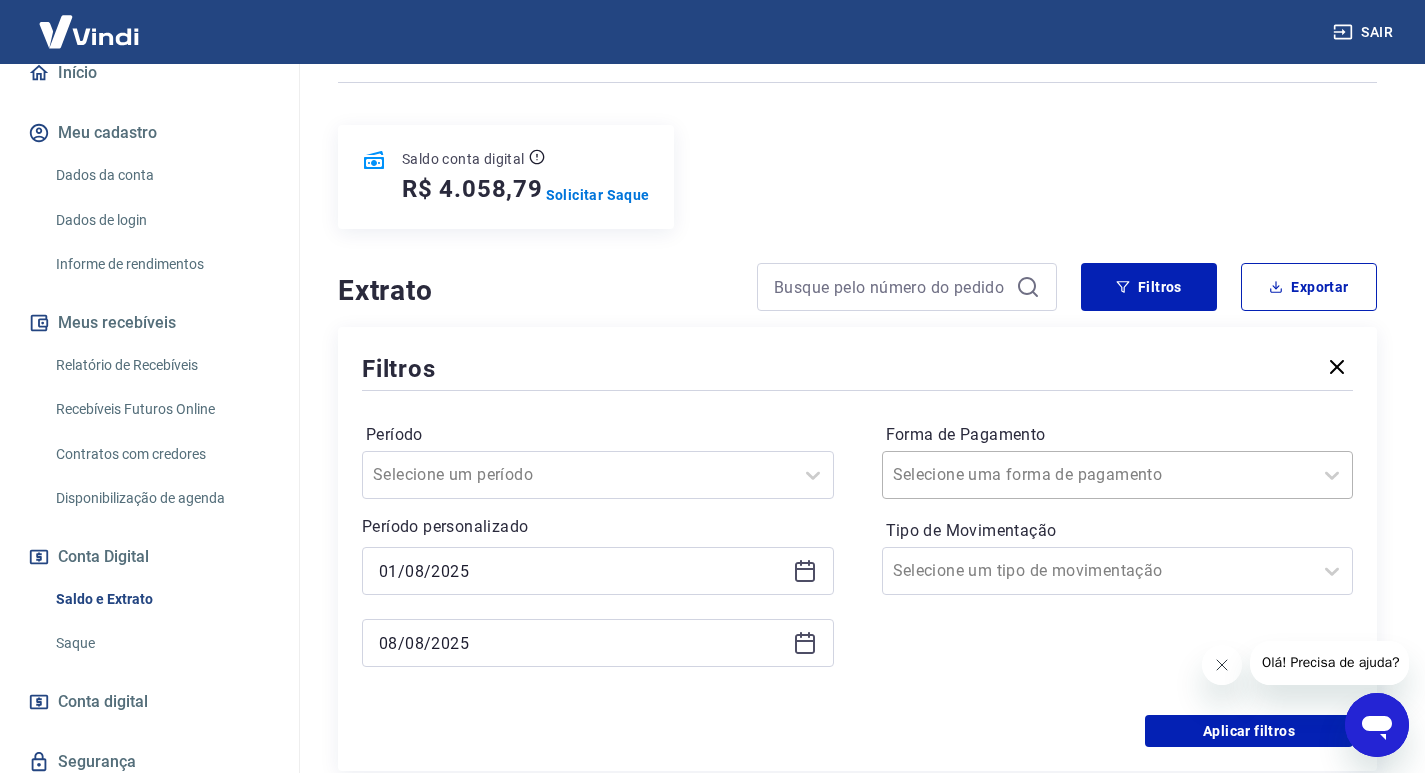 click on "Forma de Pagamento" at bounding box center (994, 475) 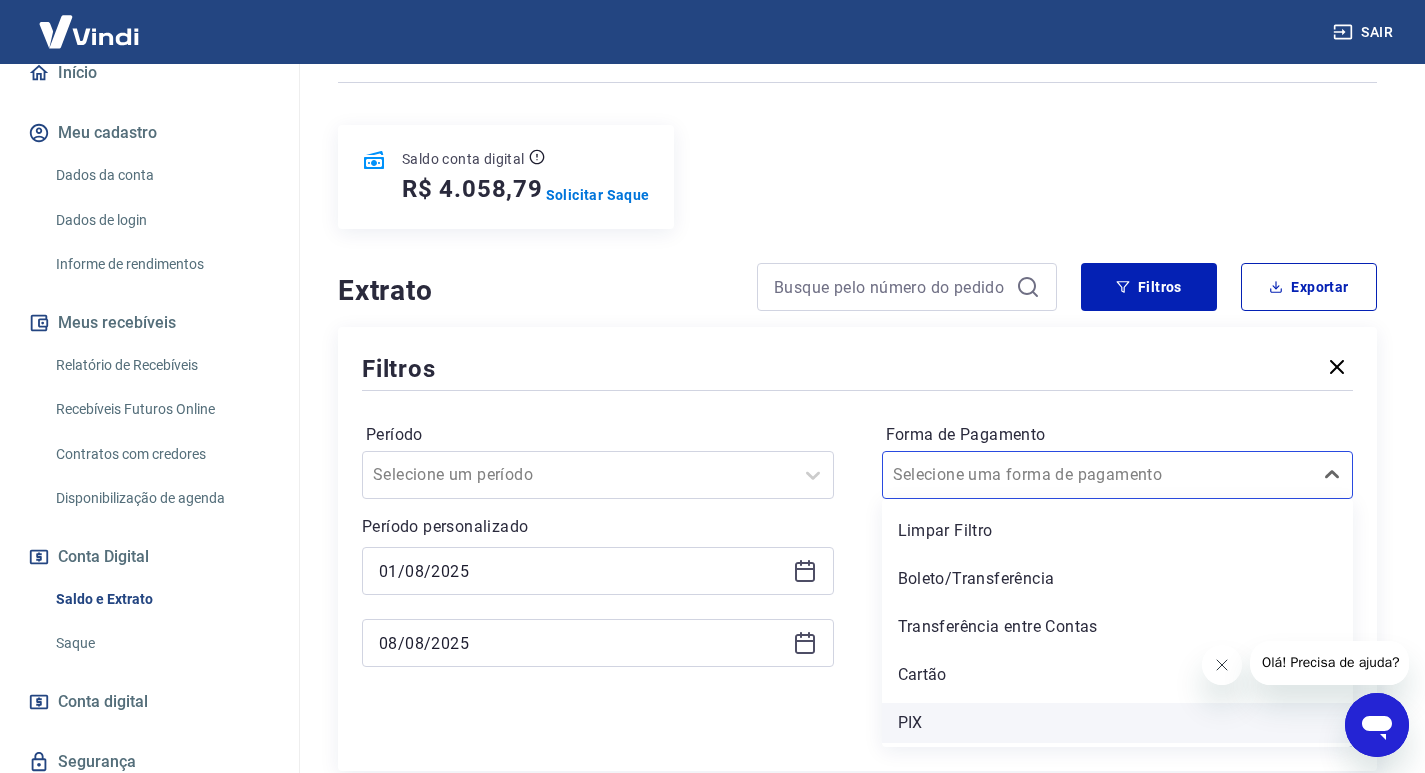 click on "PIX" at bounding box center [1118, 723] 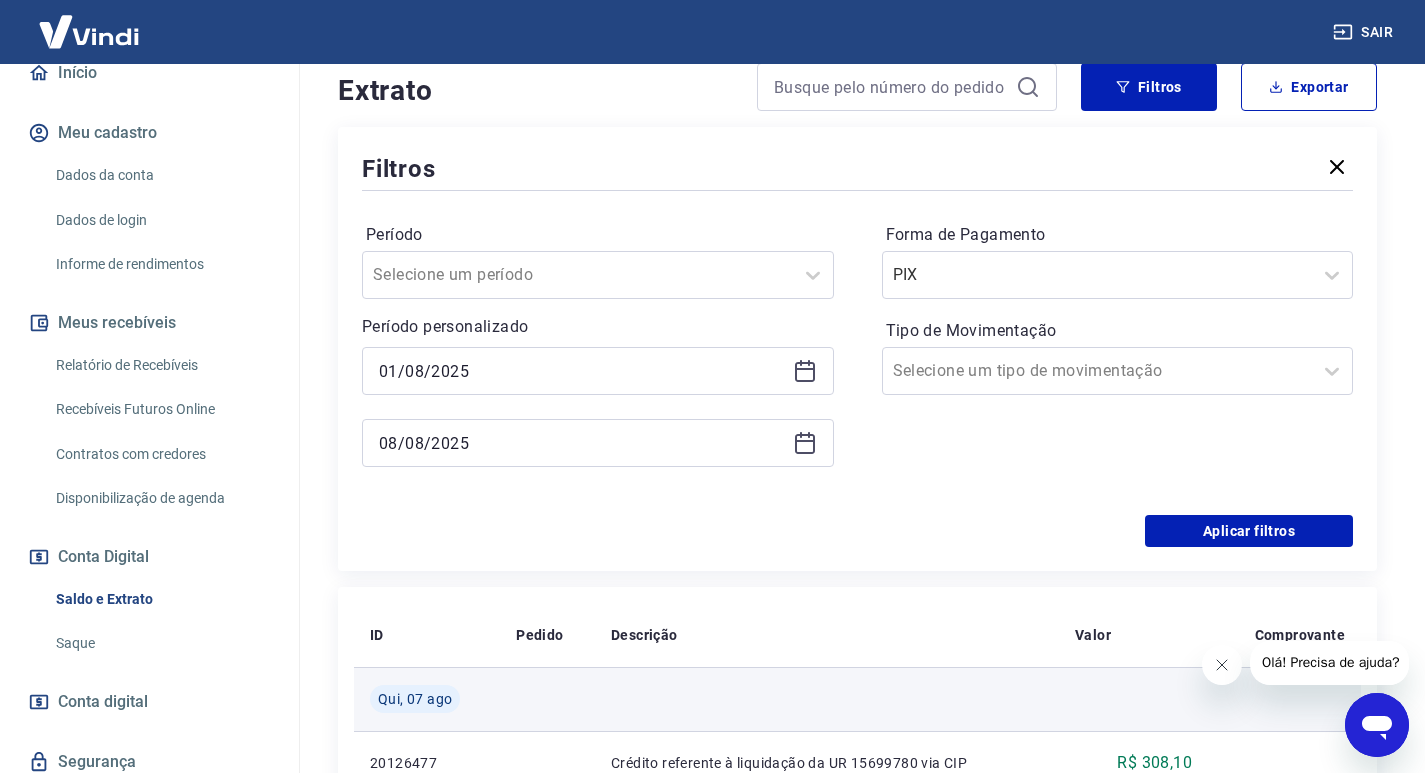 scroll, scrollTop: 500, scrollLeft: 0, axis: vertical 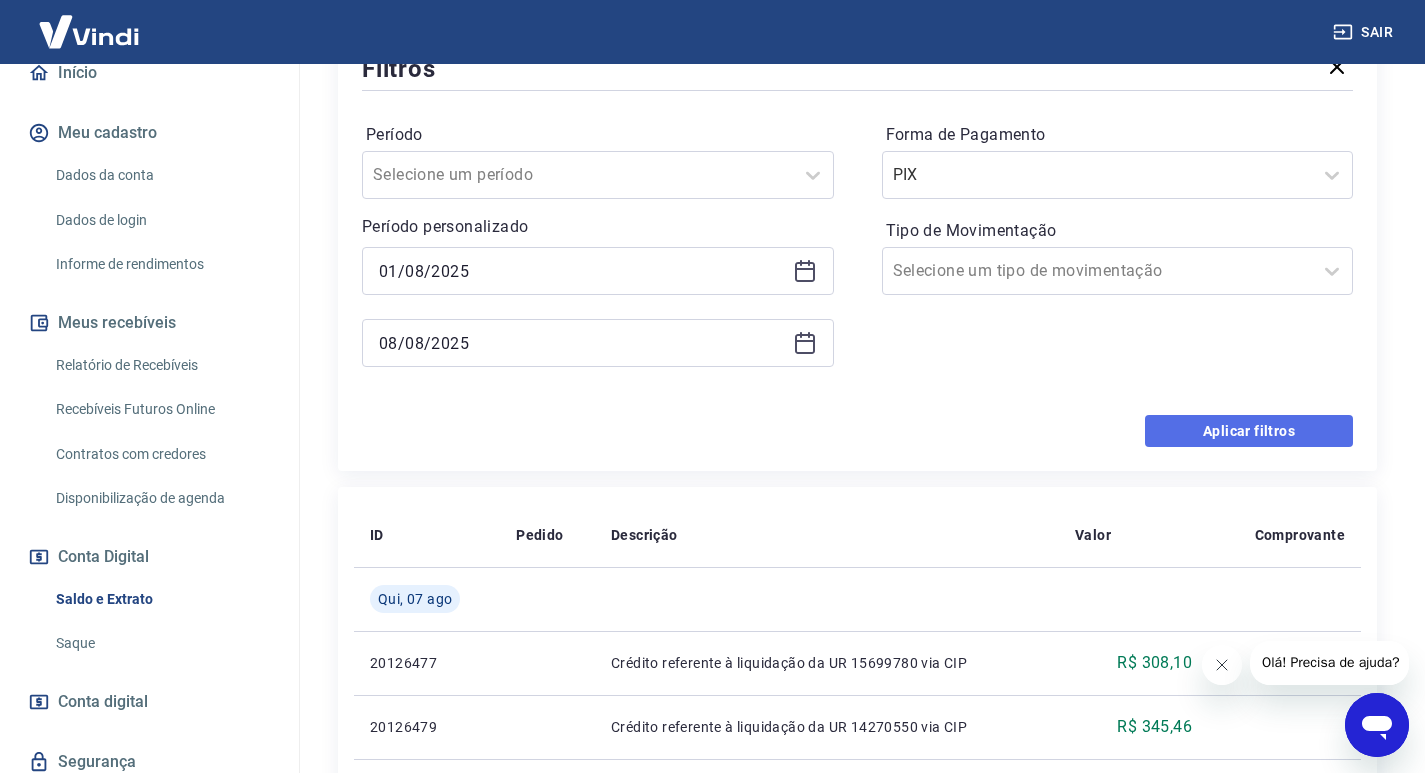 click on "Aplicar filtros" at bounding box center (1249, 431) 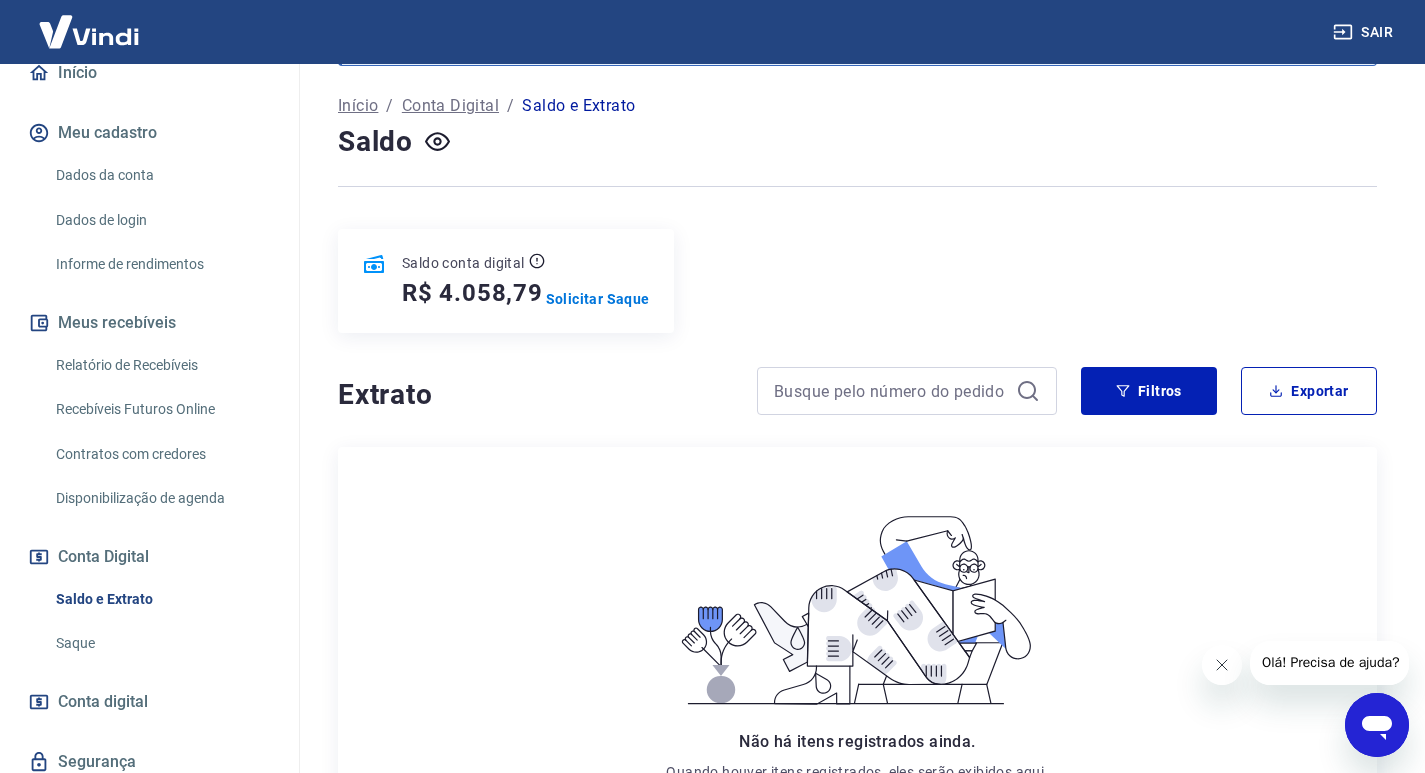 scroll, scrollTop: 0, scrollLeft: 0, axis: both 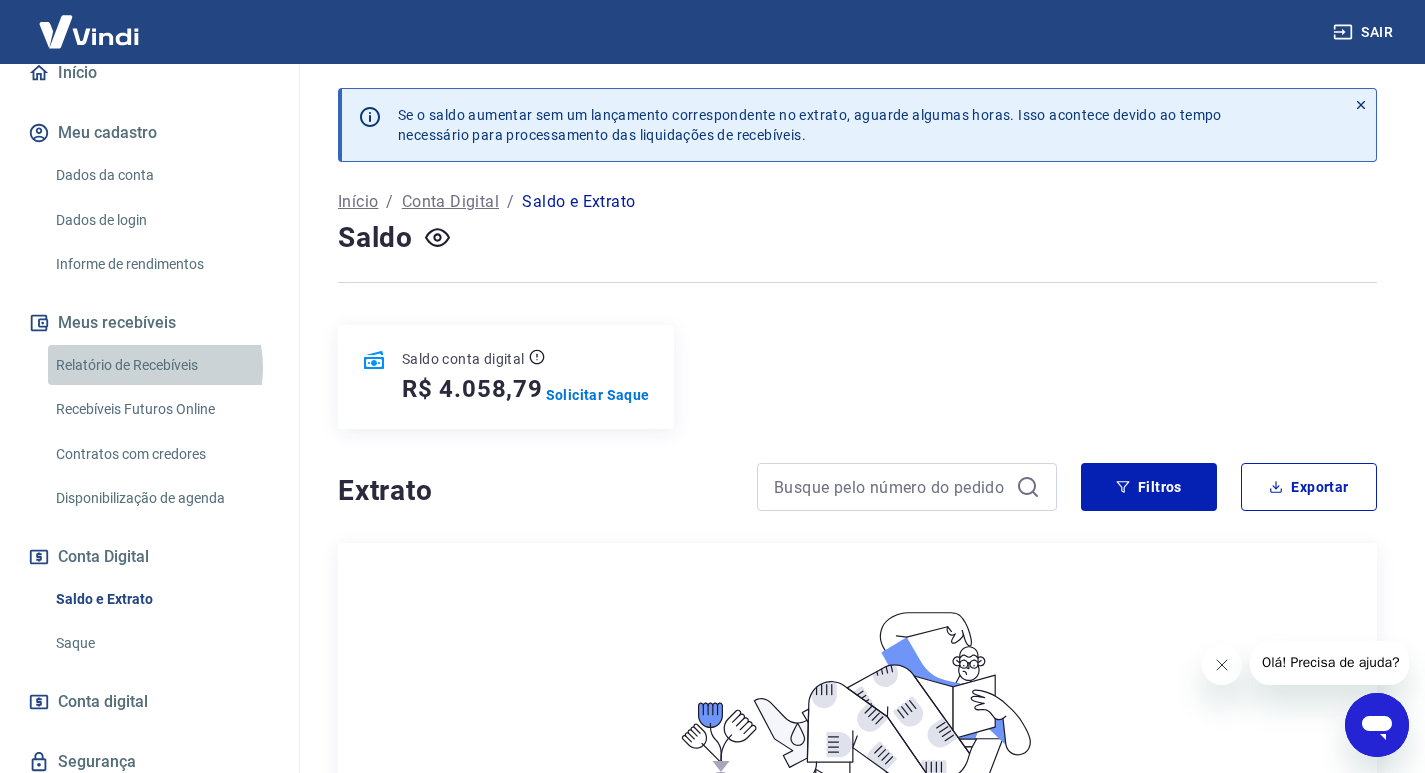 click on "Relatório de Recebíveis" at bounding box center (161, 365) 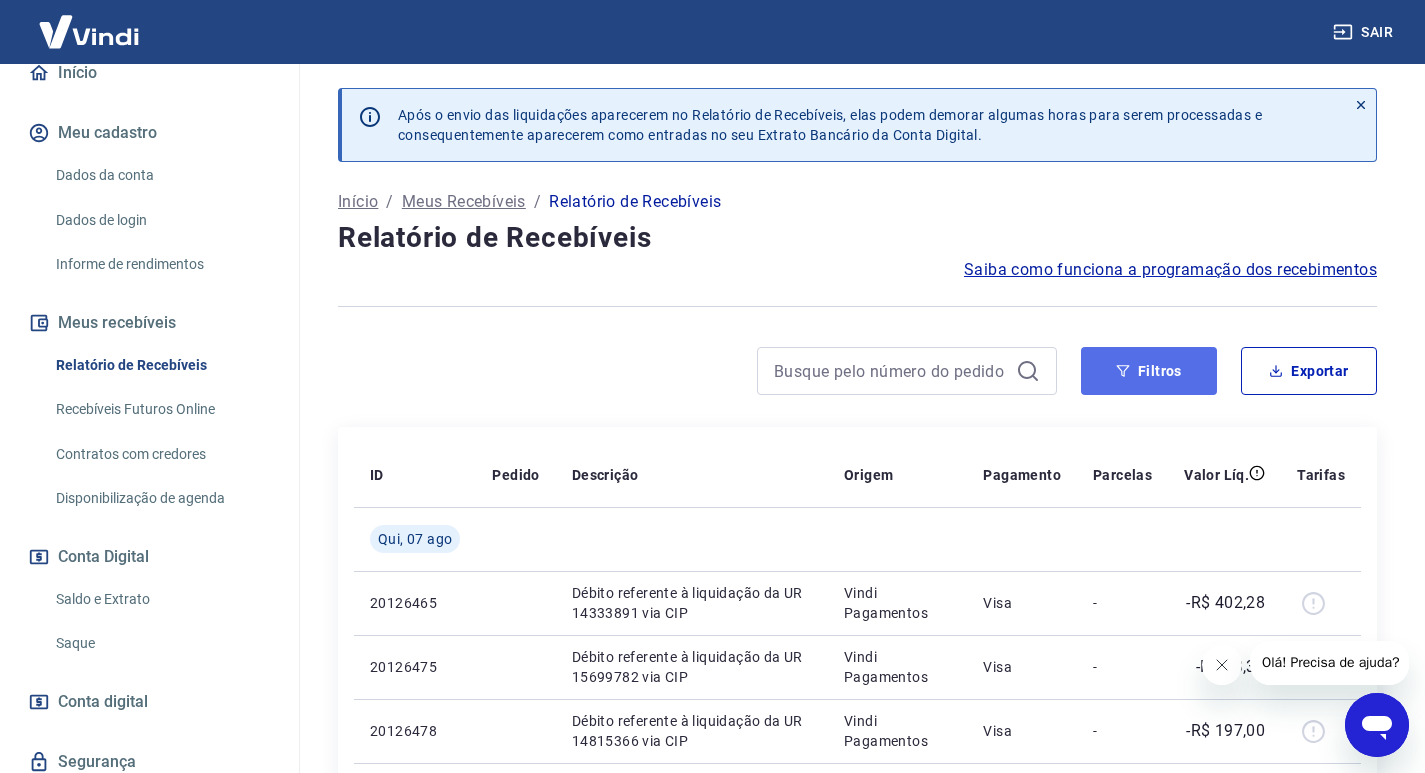 click on "Filtros" at bounding box center (1149, 371) 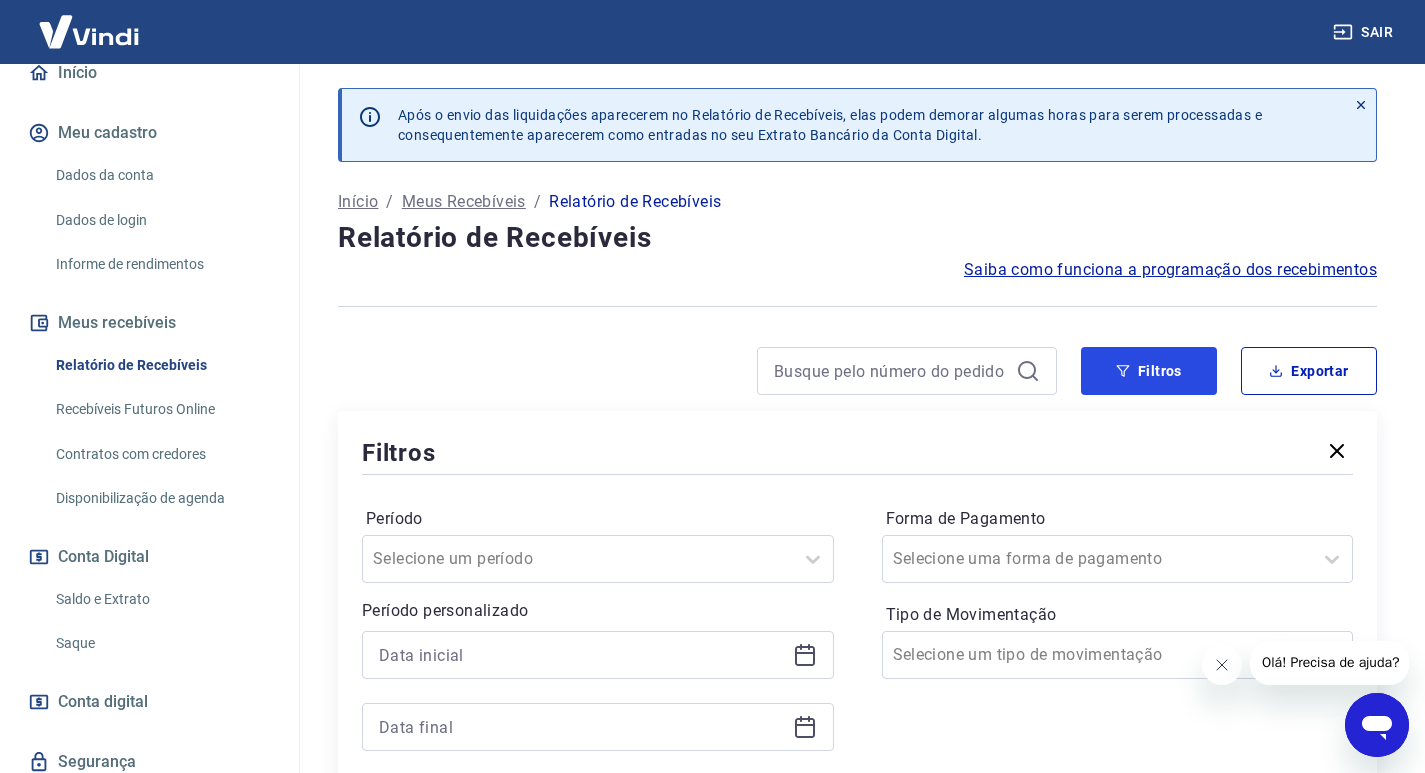scroll, scrollTop: 300, scrollLeft: 0, axis: vertical 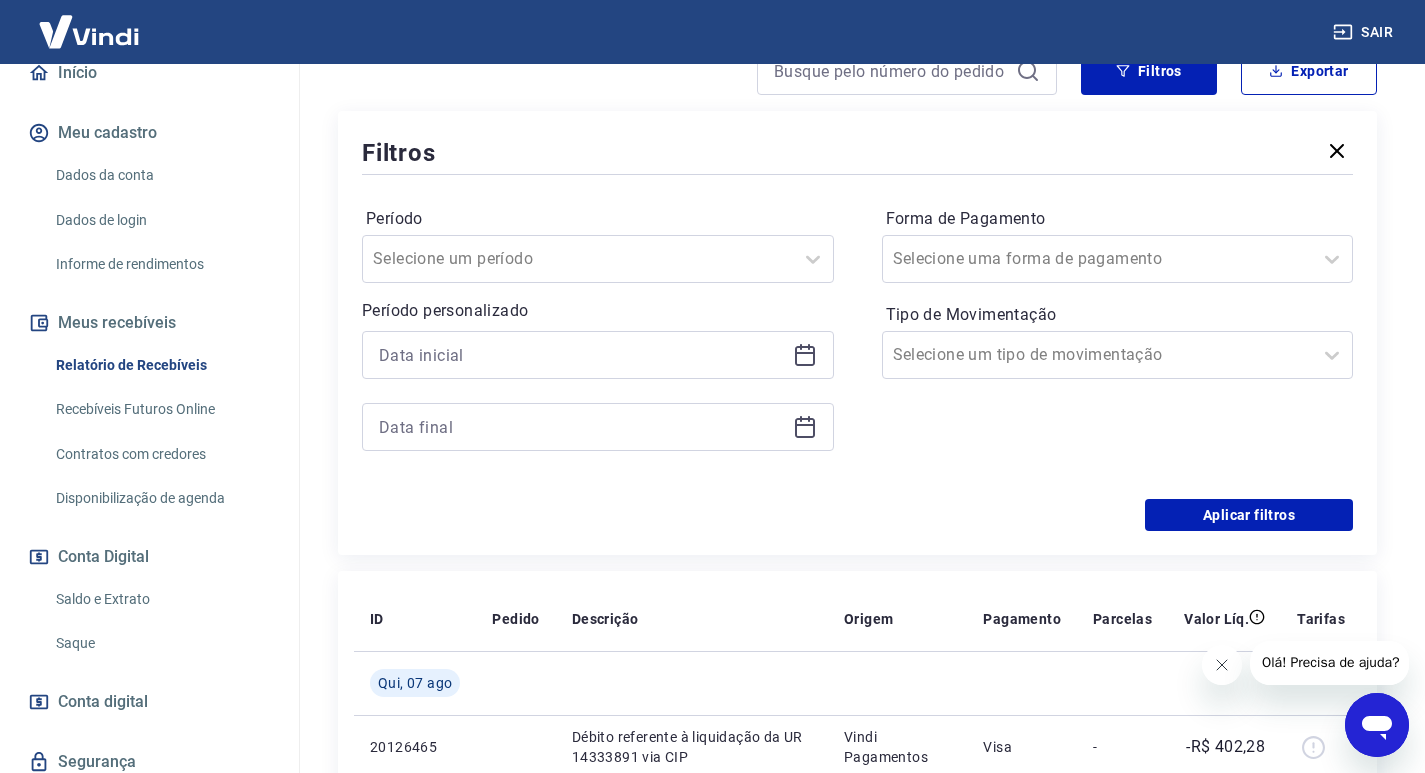 click at bounding box center [598, 355] 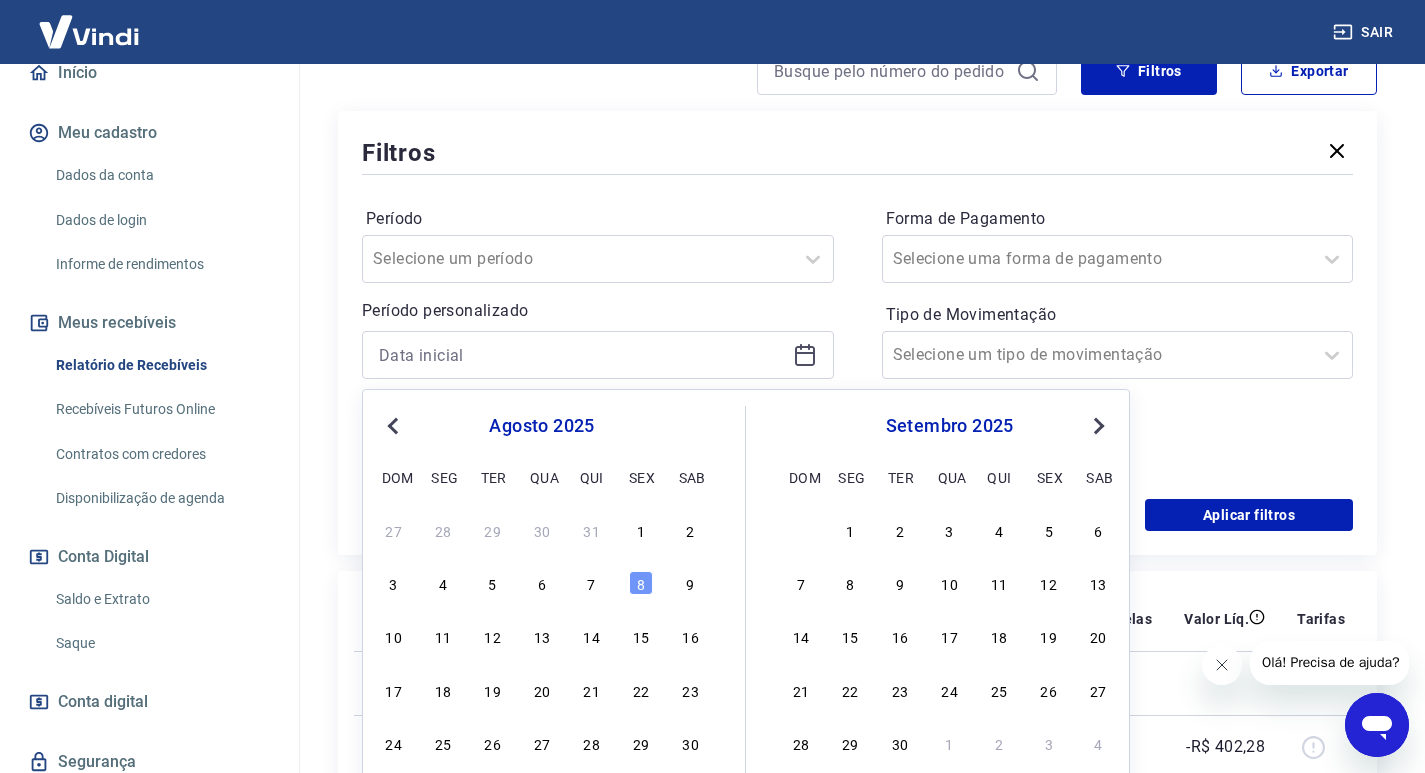 click on "27 28 29 30 31 1 2" at bounding box center [542, 529] 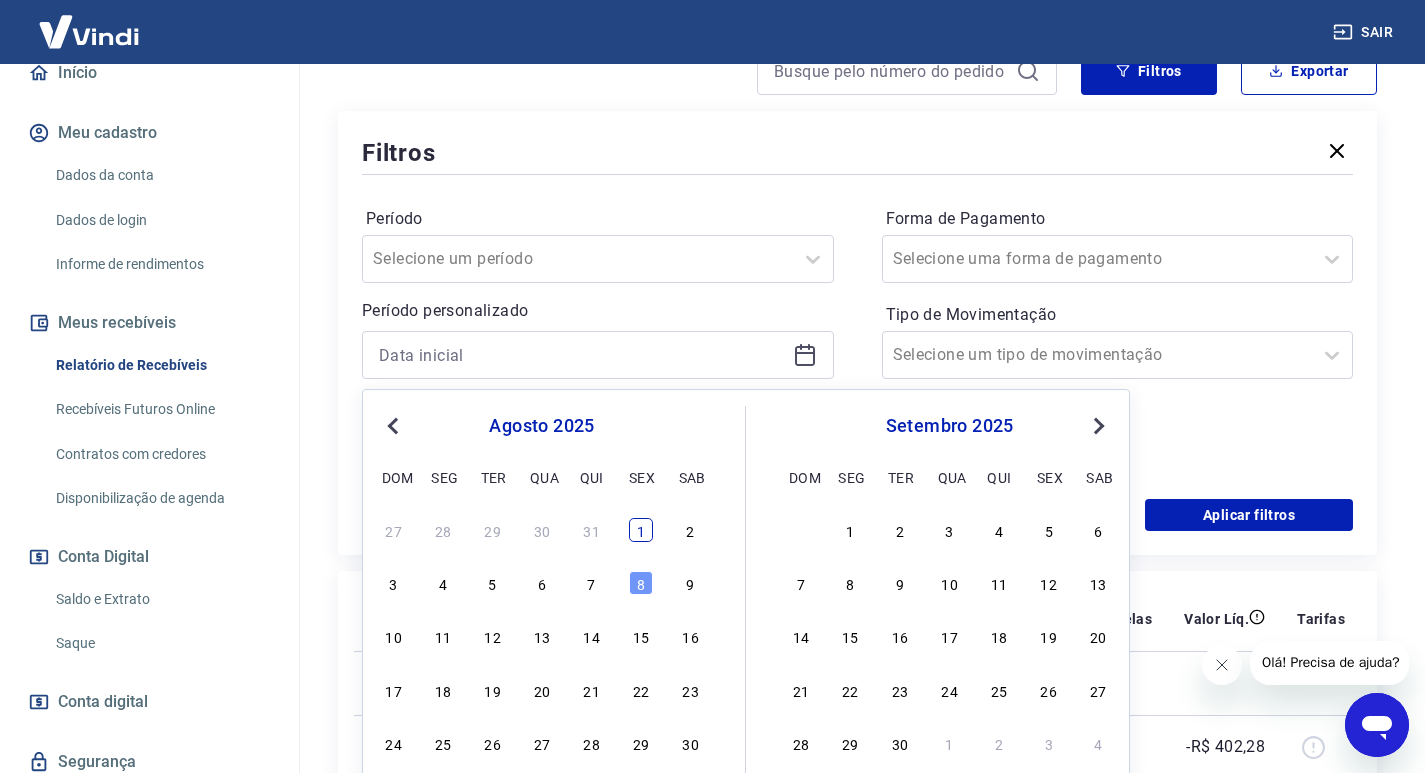 click on "1" at bounding box center [641, 530] 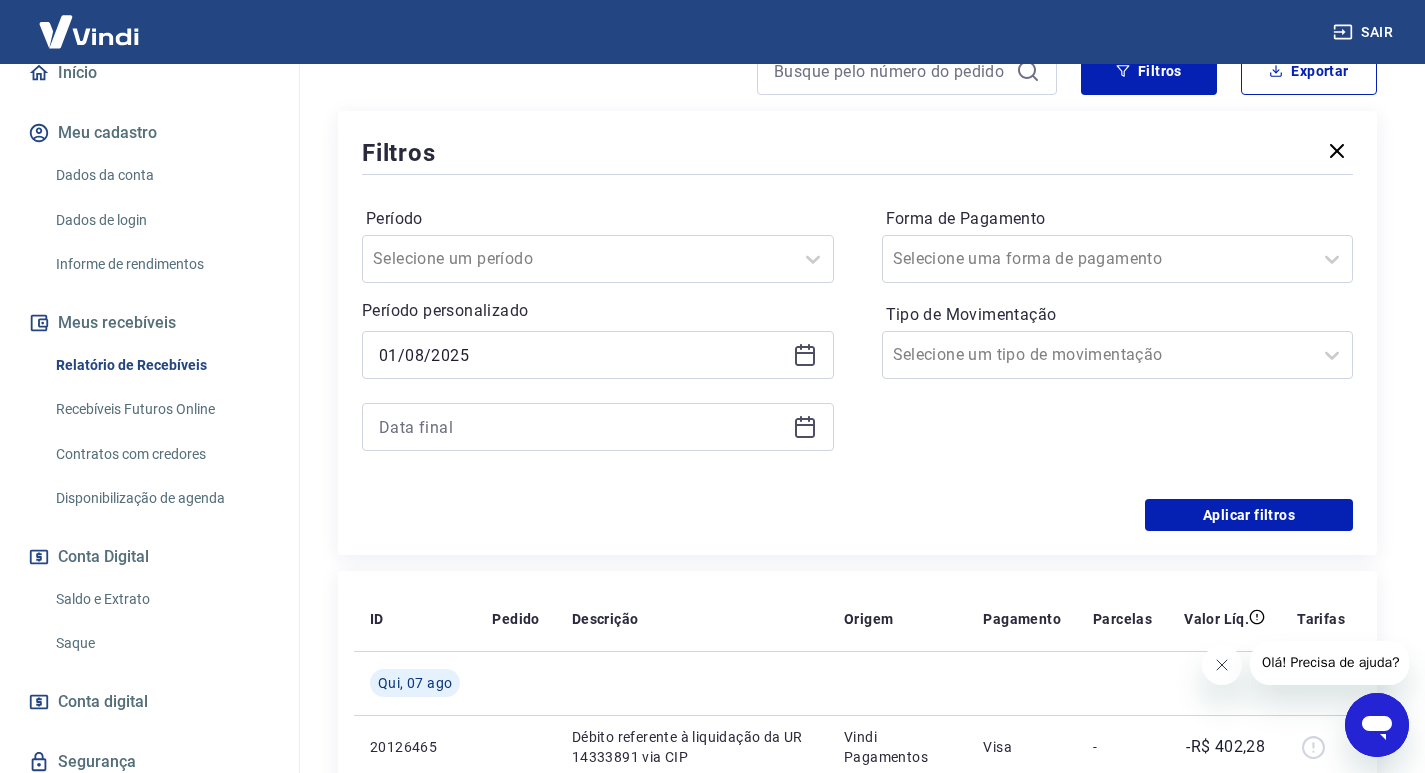 click 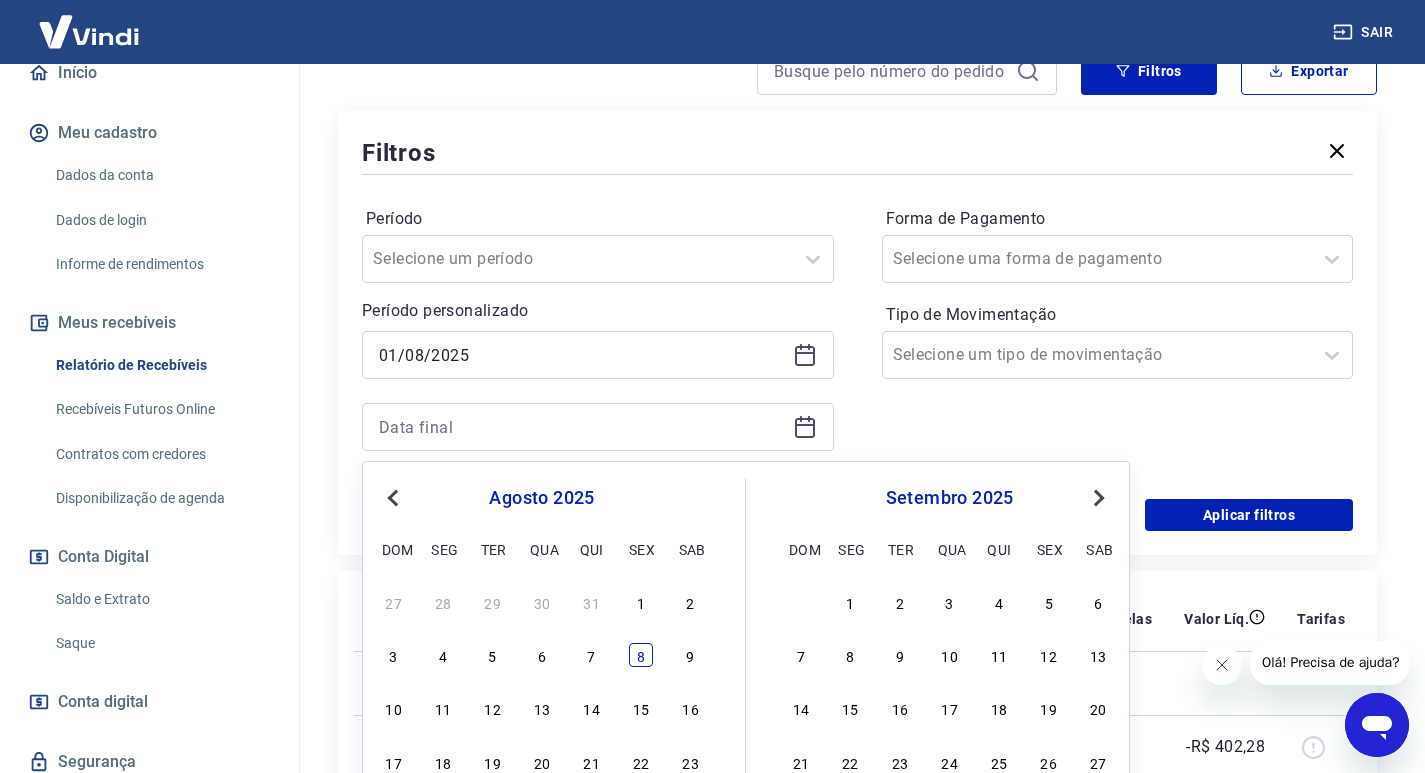 click on "8" at bounding box center (641, 655) 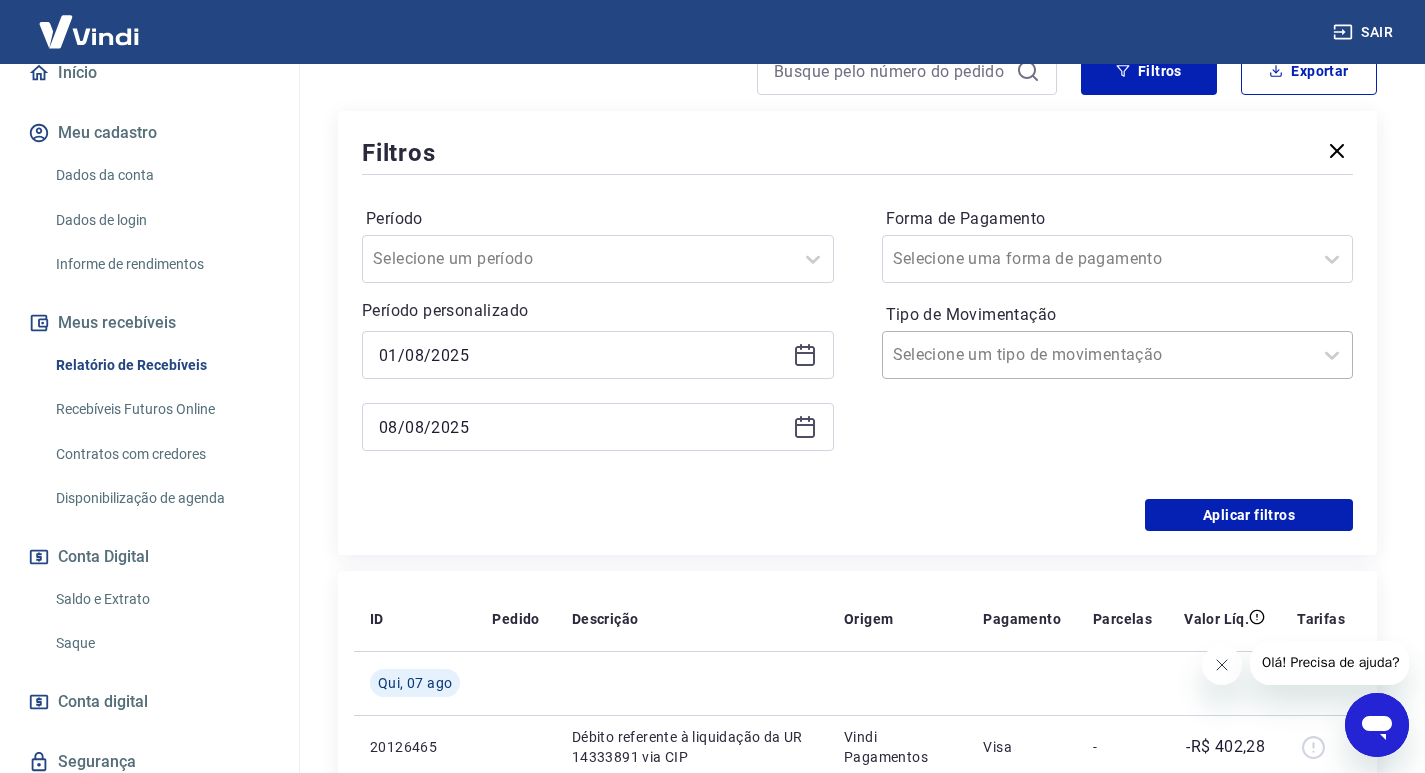 click on "Tipo de Movimentação" at bounding box center [994, 355] 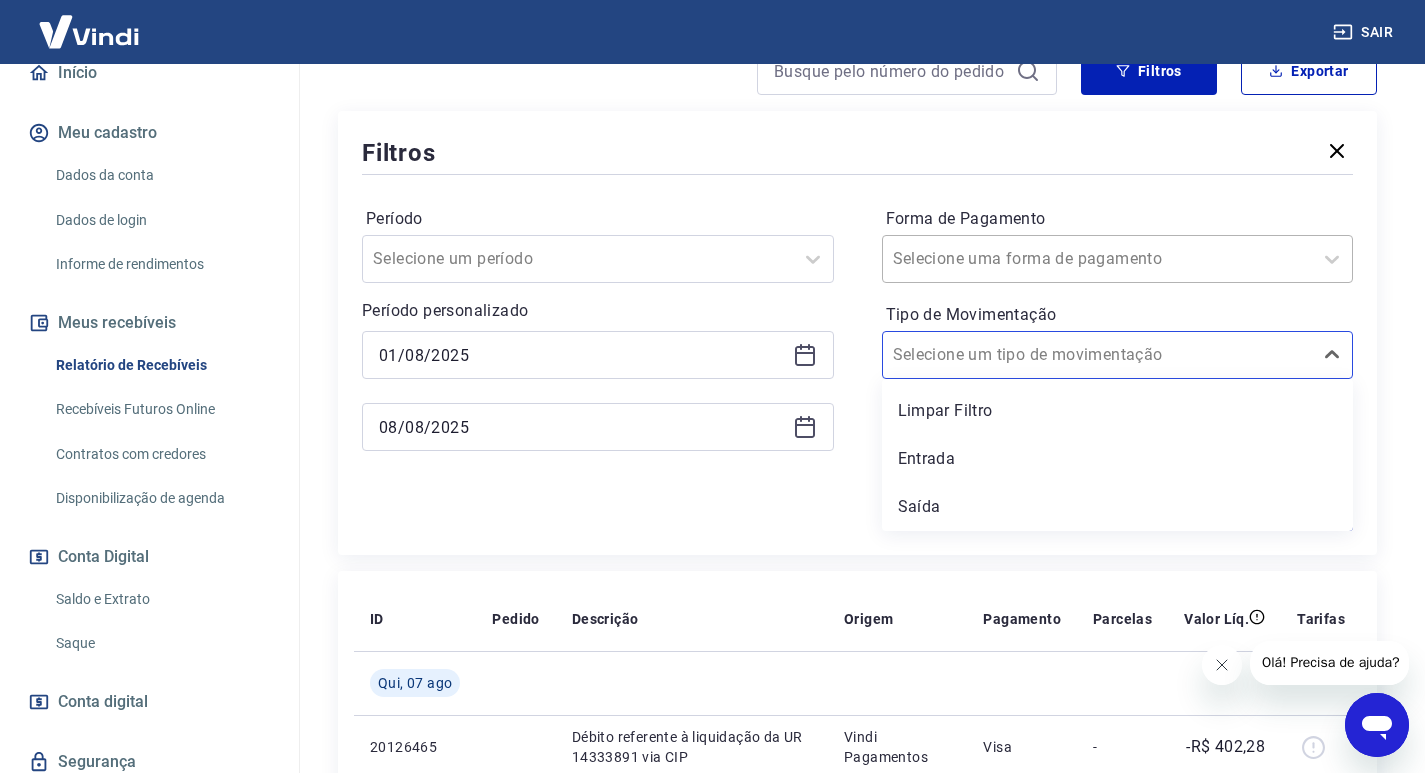 click on "Forma de Pagamento" at bounding box center [994, 259] 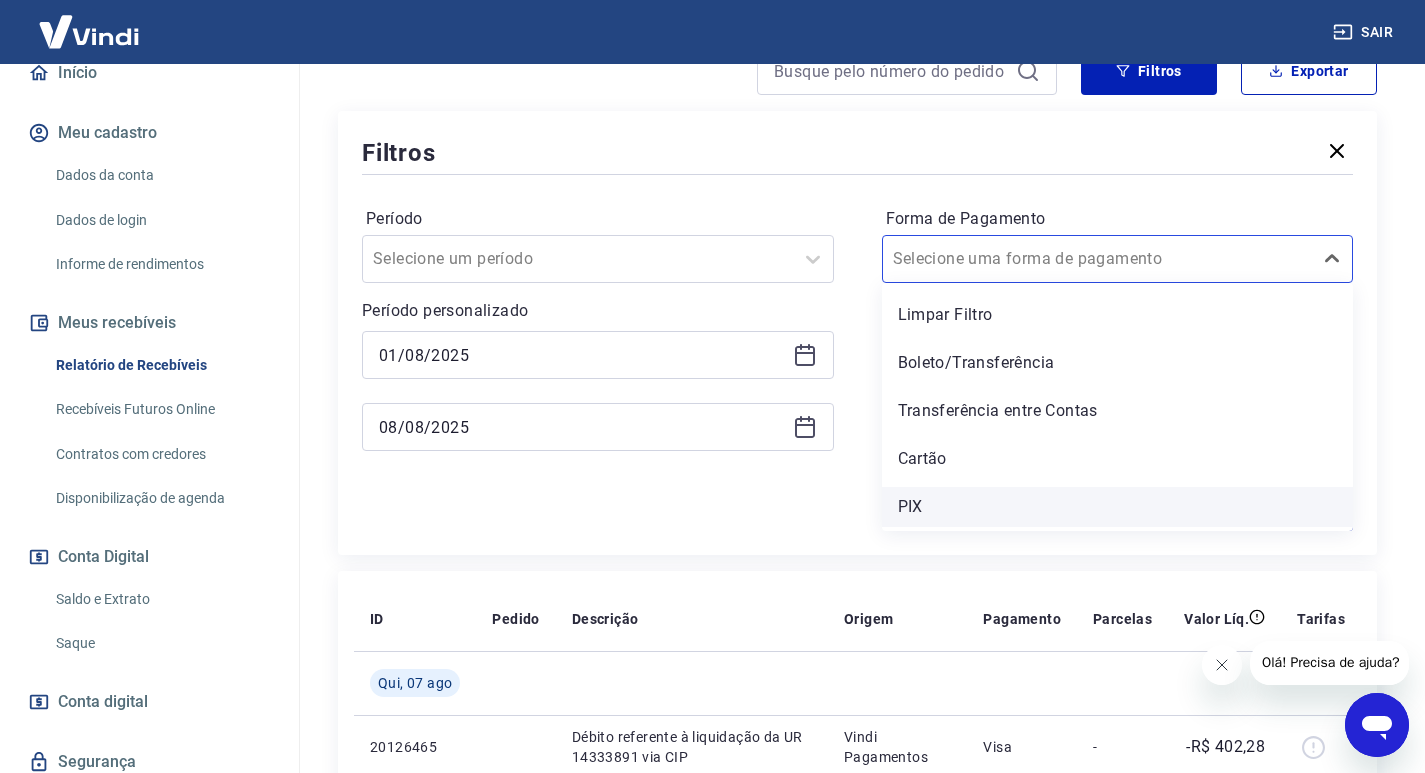 click on "PIX" at bounding box center [1118, 507] 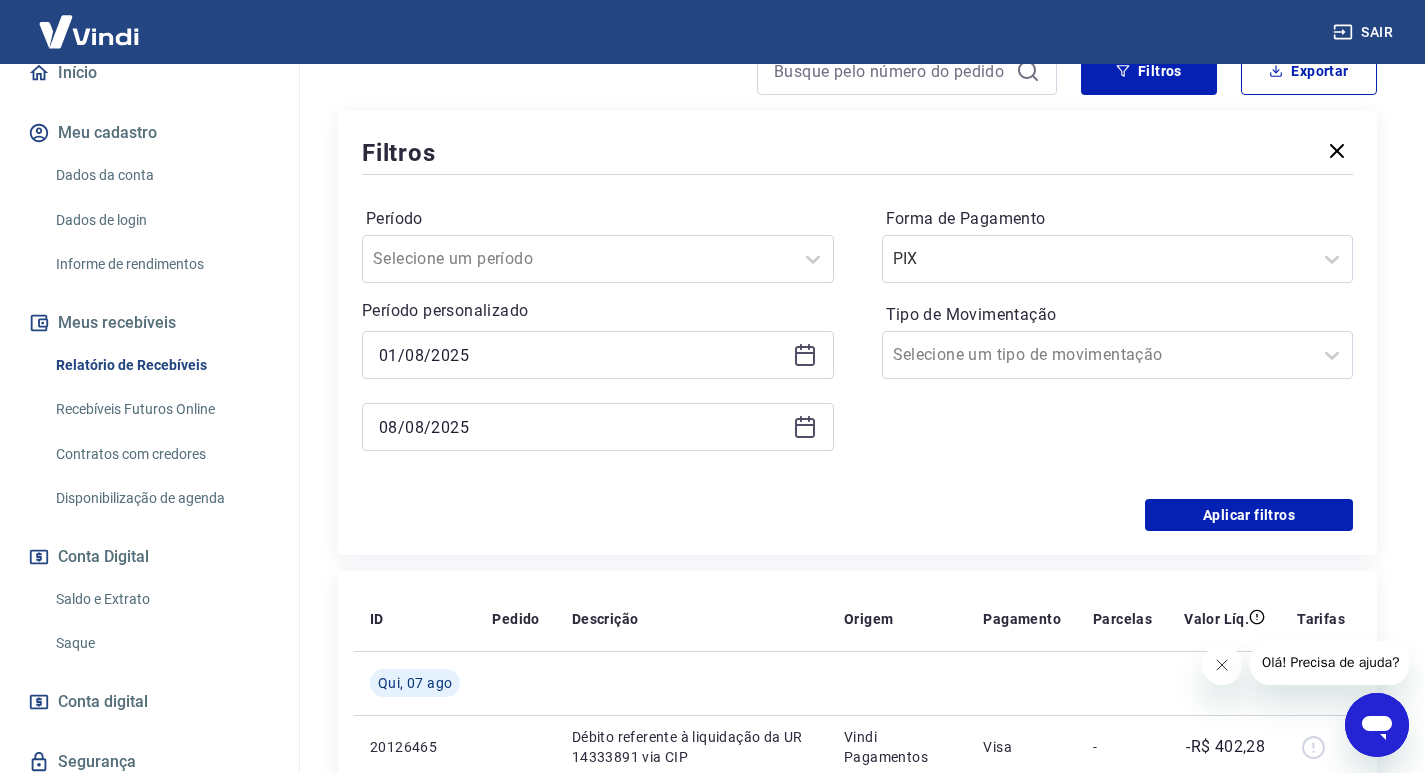 click on "Filtros Período Selecione um período Período personalizado Selected date: sexta-feira, 1 de agosto de [DATE] [DATE] Selected date: sexta-feira, 8 de agosto de [DATE] [DATE] Forma de Pagamento PIX Tipo de Movimentação Selecione um tipo de movimentação Aplicar filtros" at bounding box center [857, 333] 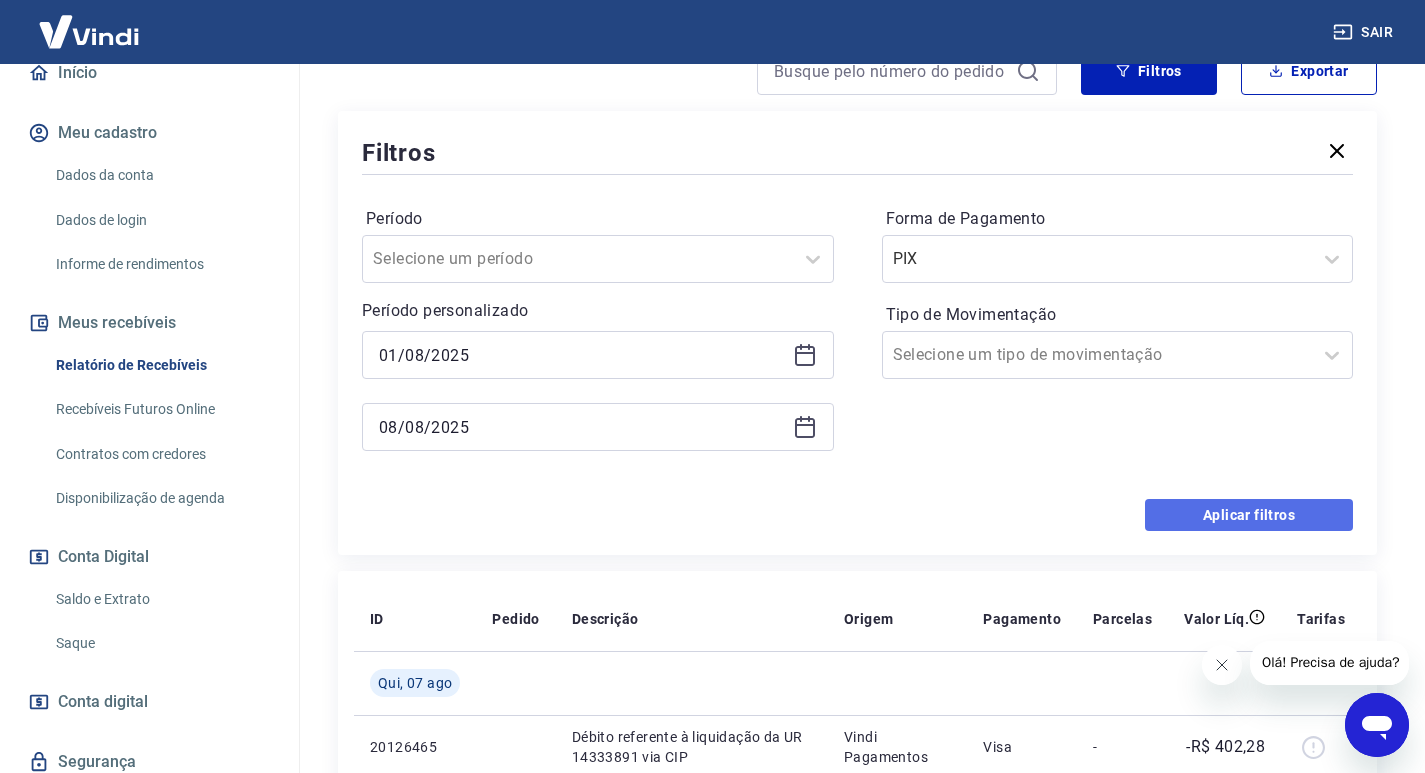 click on "Aplicar filtros" at bounding box center [1249, 515] 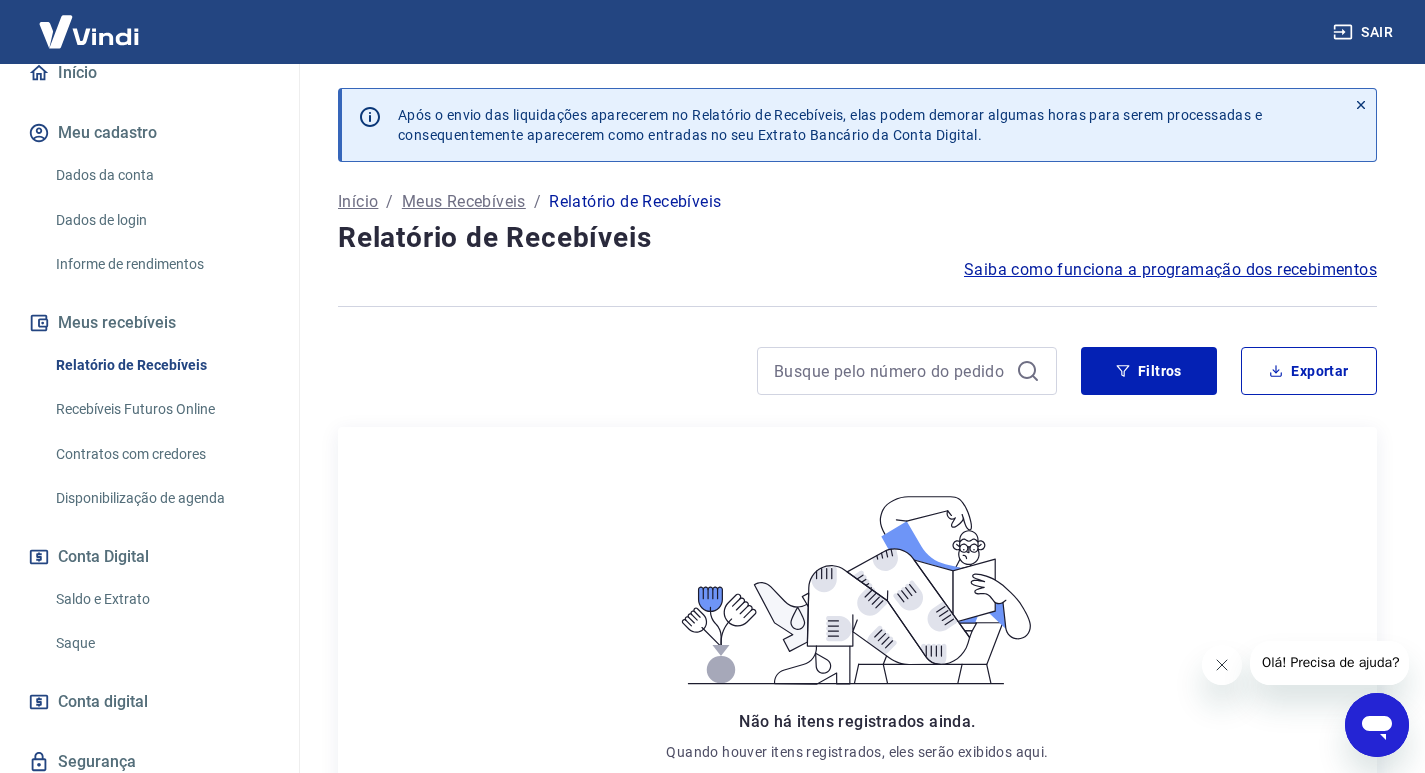 scroll, scrollTop: 318, scrollLeft: 0, axis: vertical 